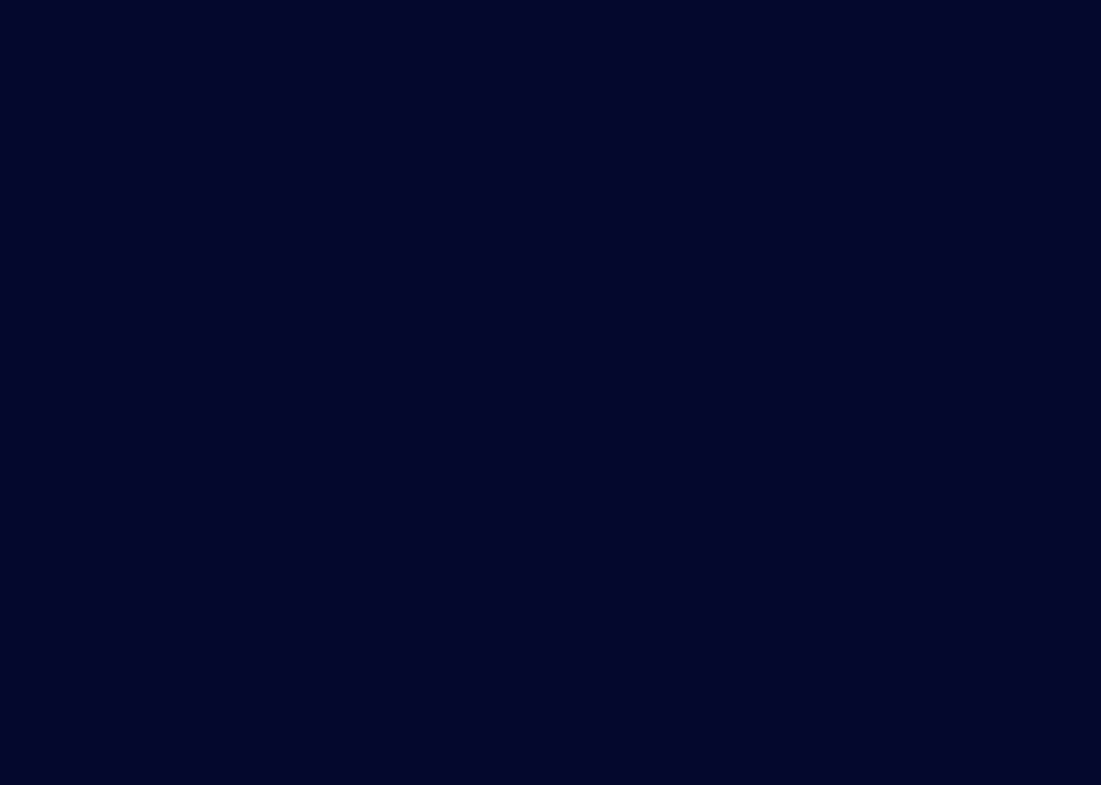 scroll, scrollTop: 0, scrollLeft: 0, axis: both 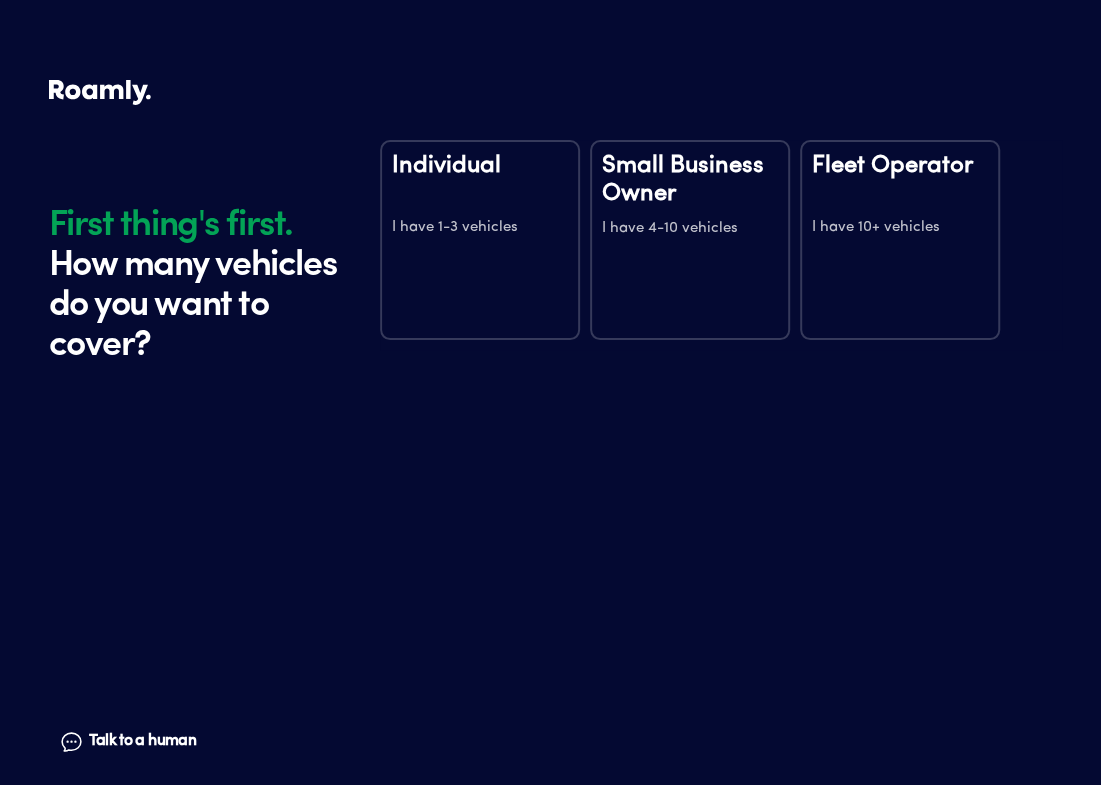 click on "I have 10+ vehicles" at bounding box center (900, 228) 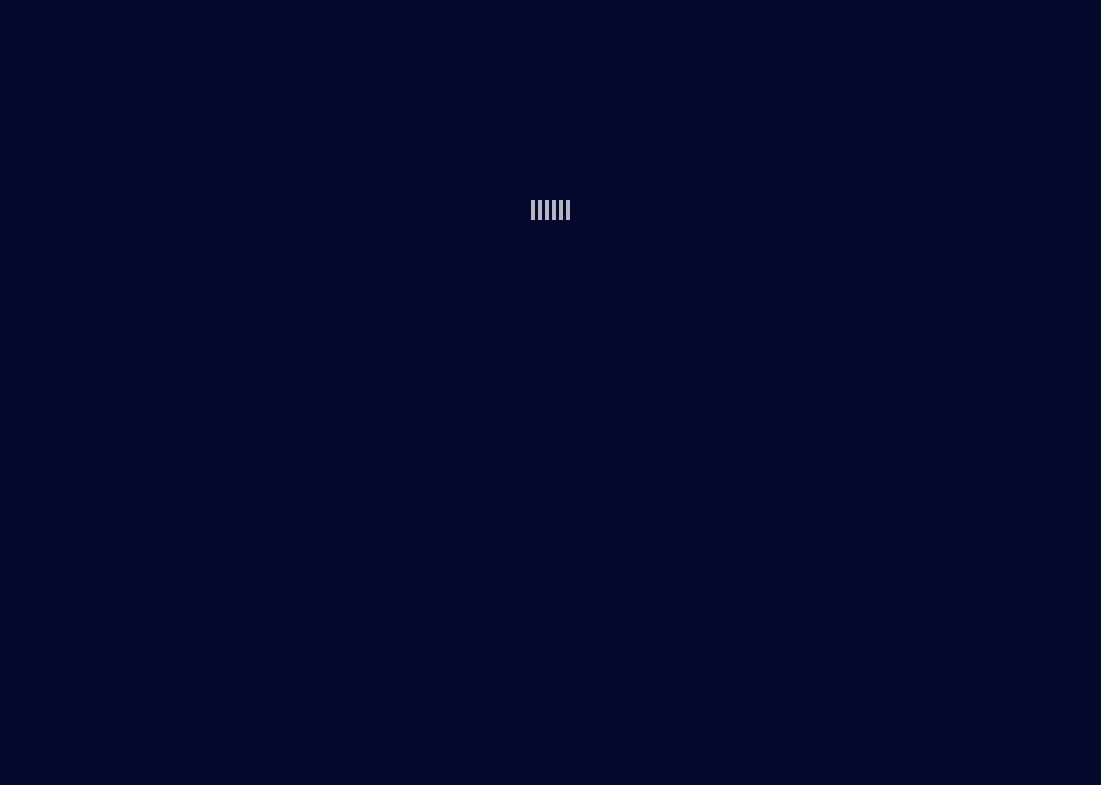 scroll, scrollTop: 0, scrollLeft: 0, axis: both 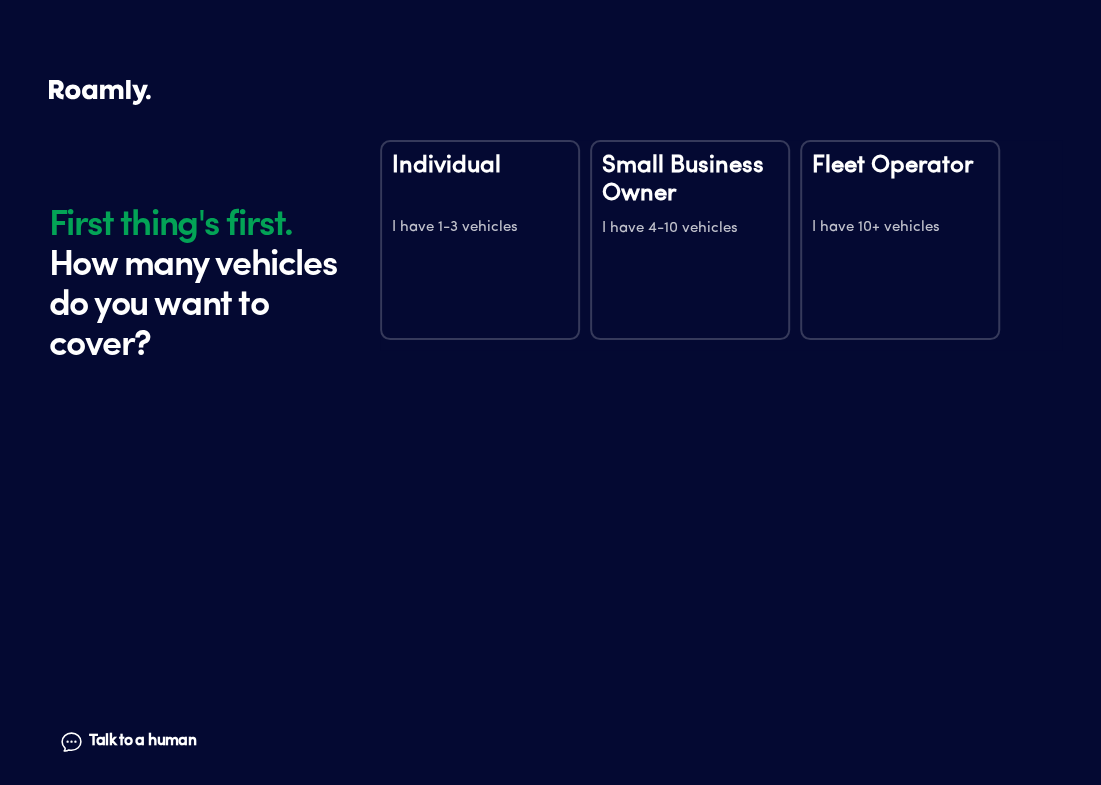 click on "Individual I have 1-3 vehicles" at bounding box center (480, 240) 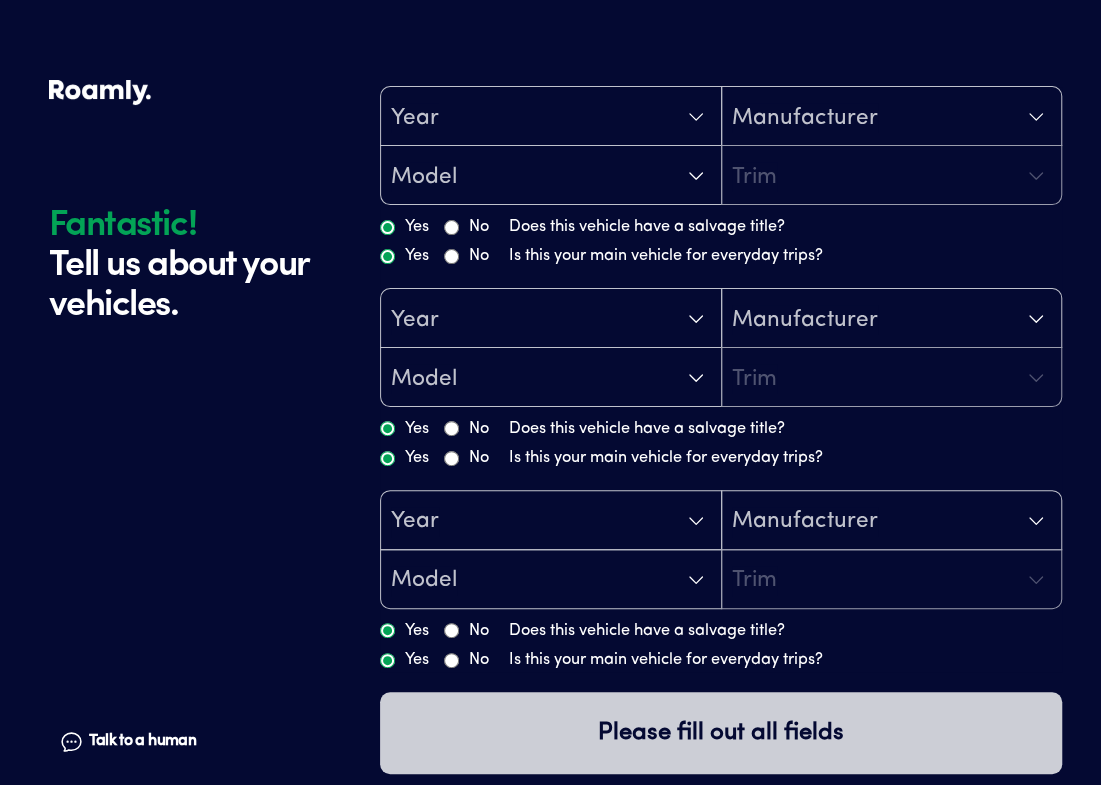 scroll, scrollTop: 87, scrollLeft: 0, axis: vertical 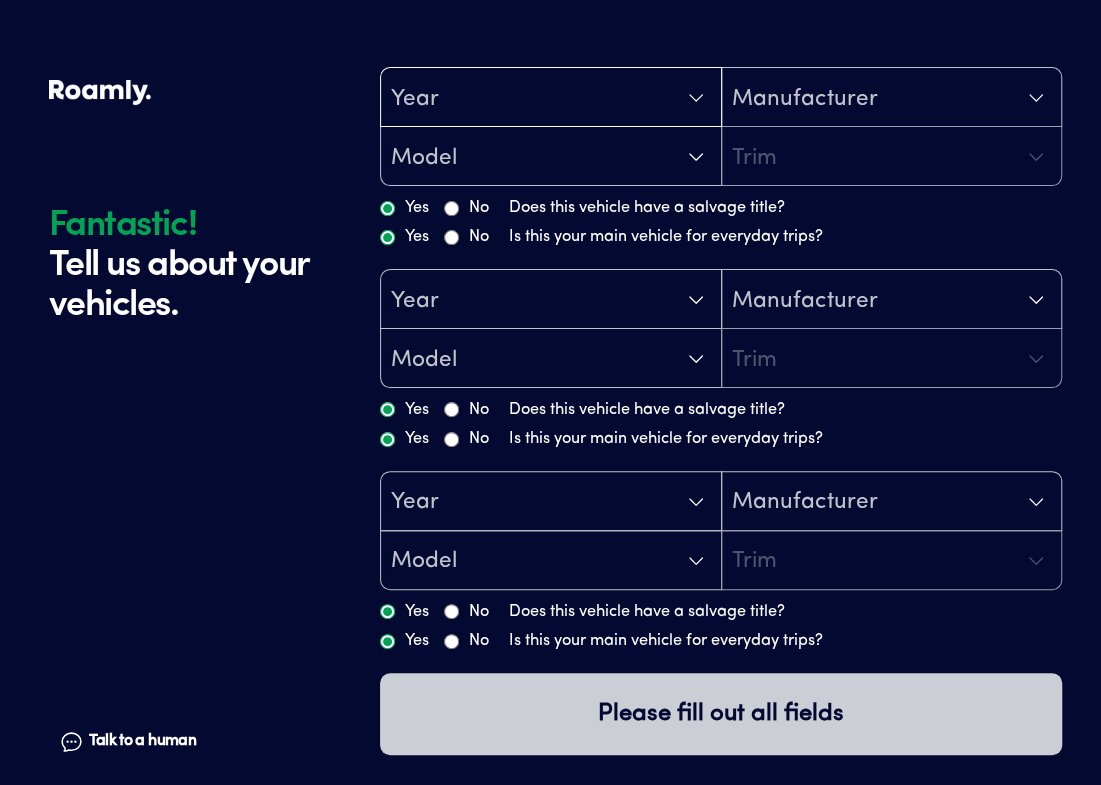 click on "Year" at bounding box center [551, 98] 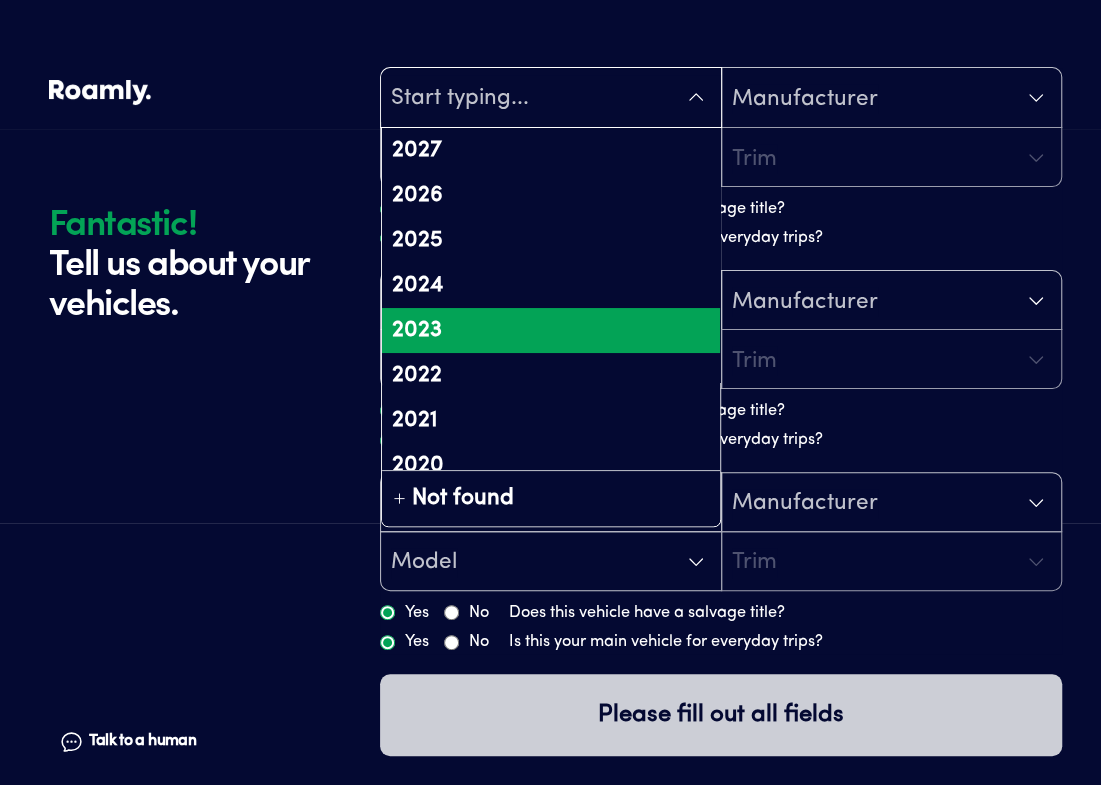 click on "2023" at bounding box center (551, 330) 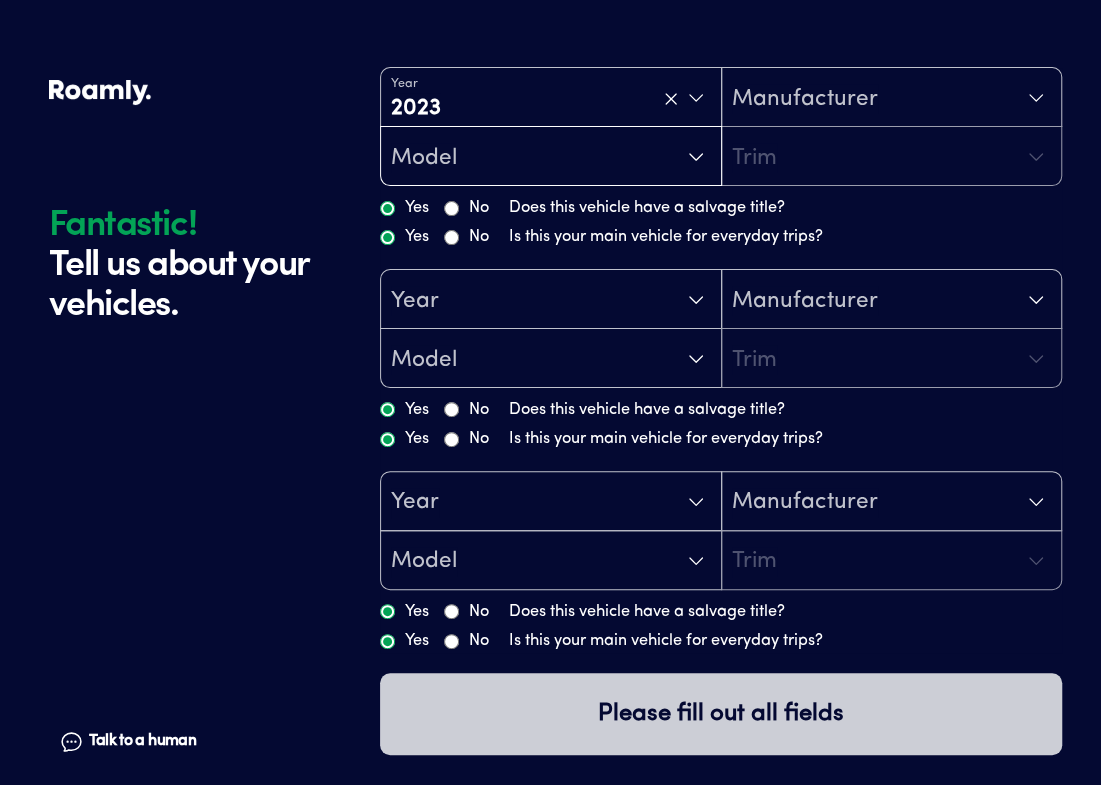 click on "Model" at bounding box center (551, 157) 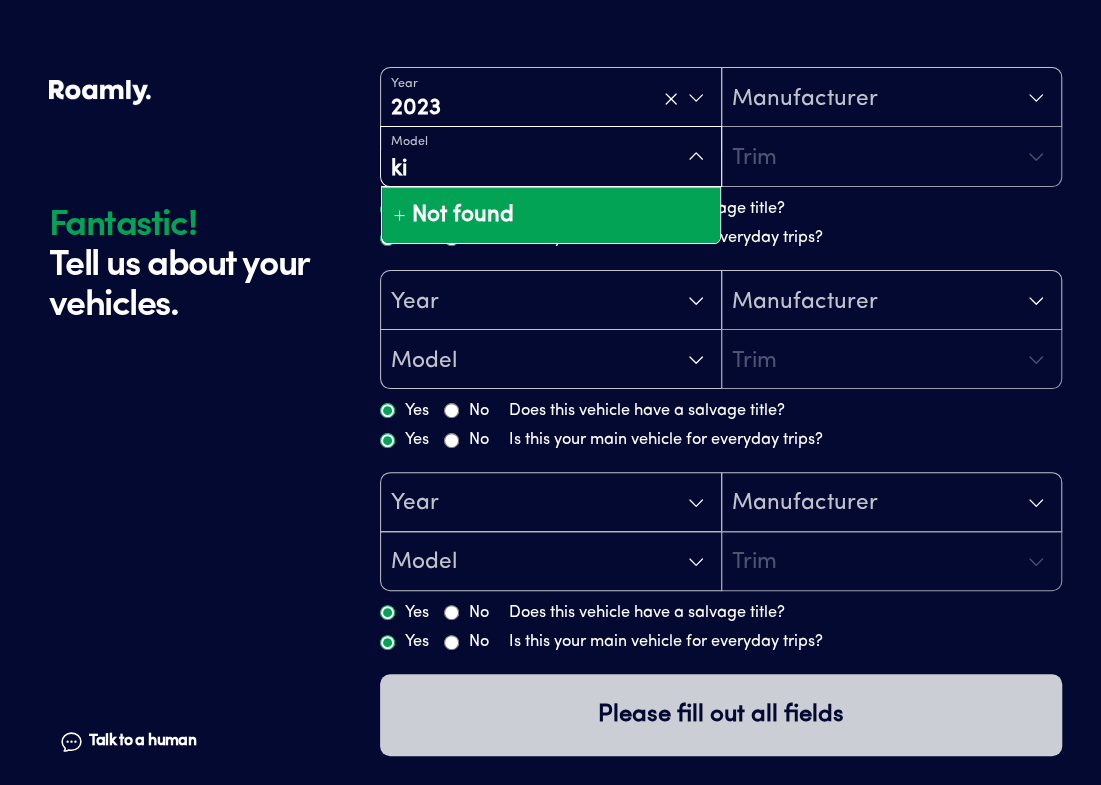 type on "kia" 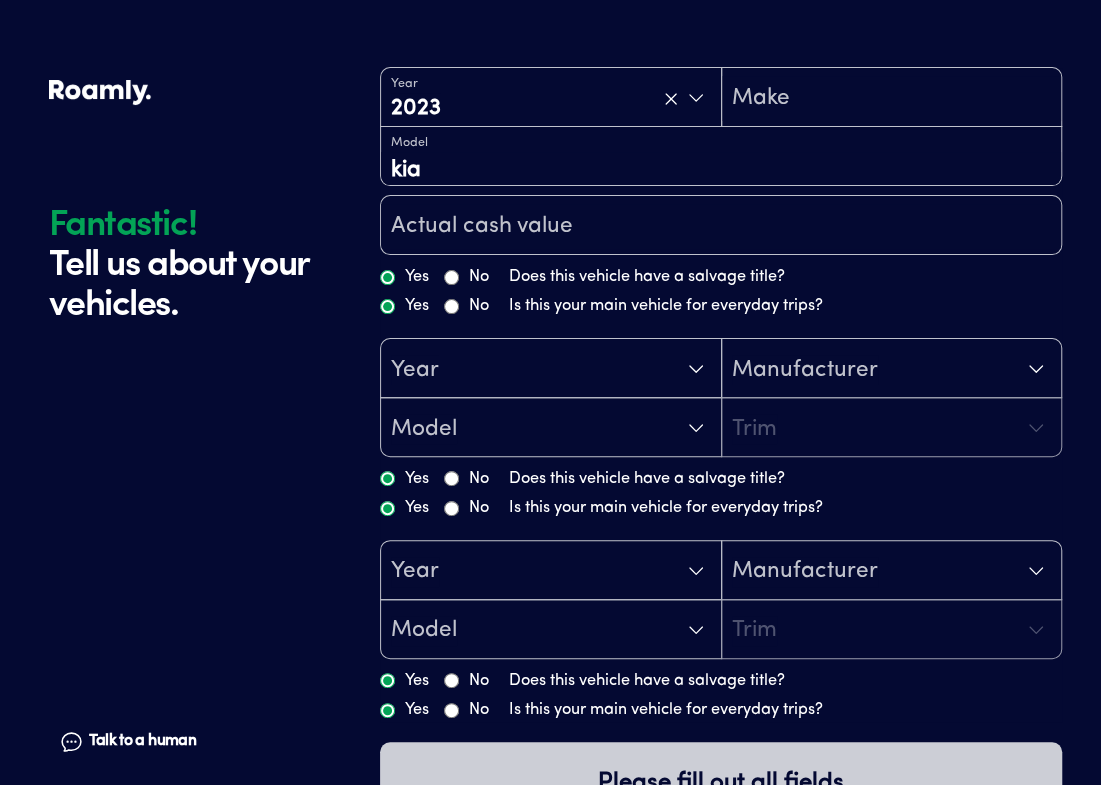 scroll, scrollTop: 1, scrollLeft: 0, axis: vertical 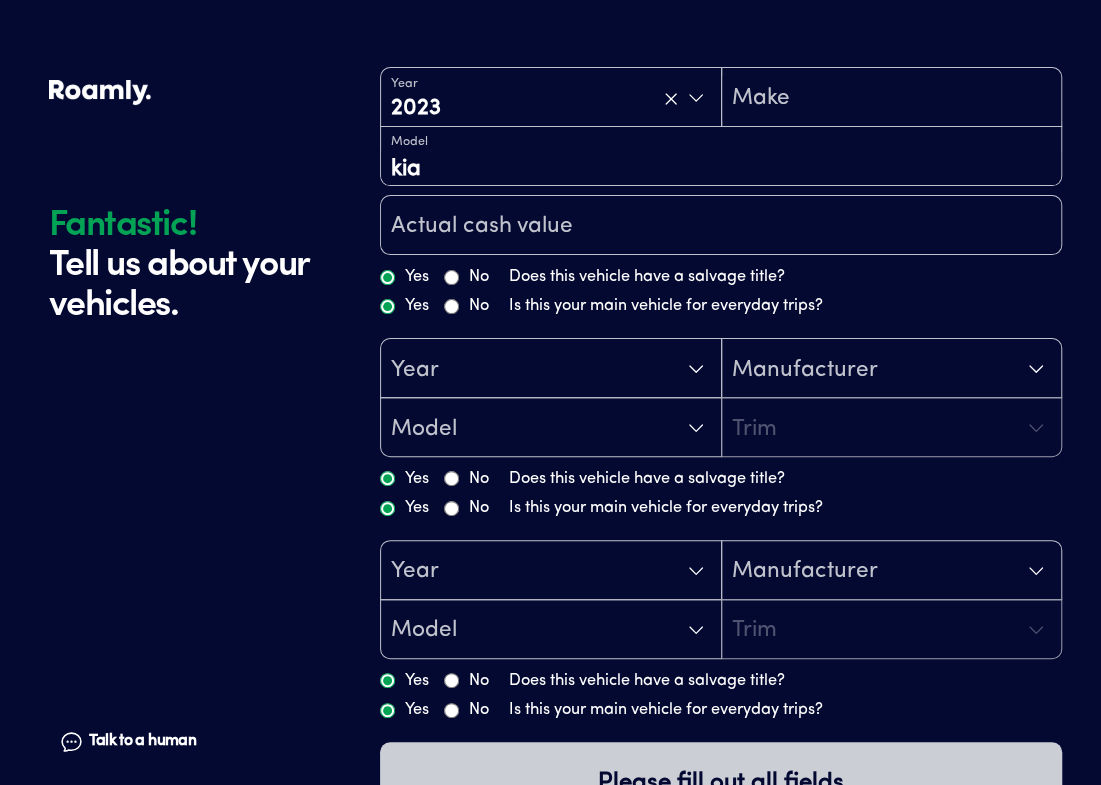 click on "kia" at bounding box center (721, 168) 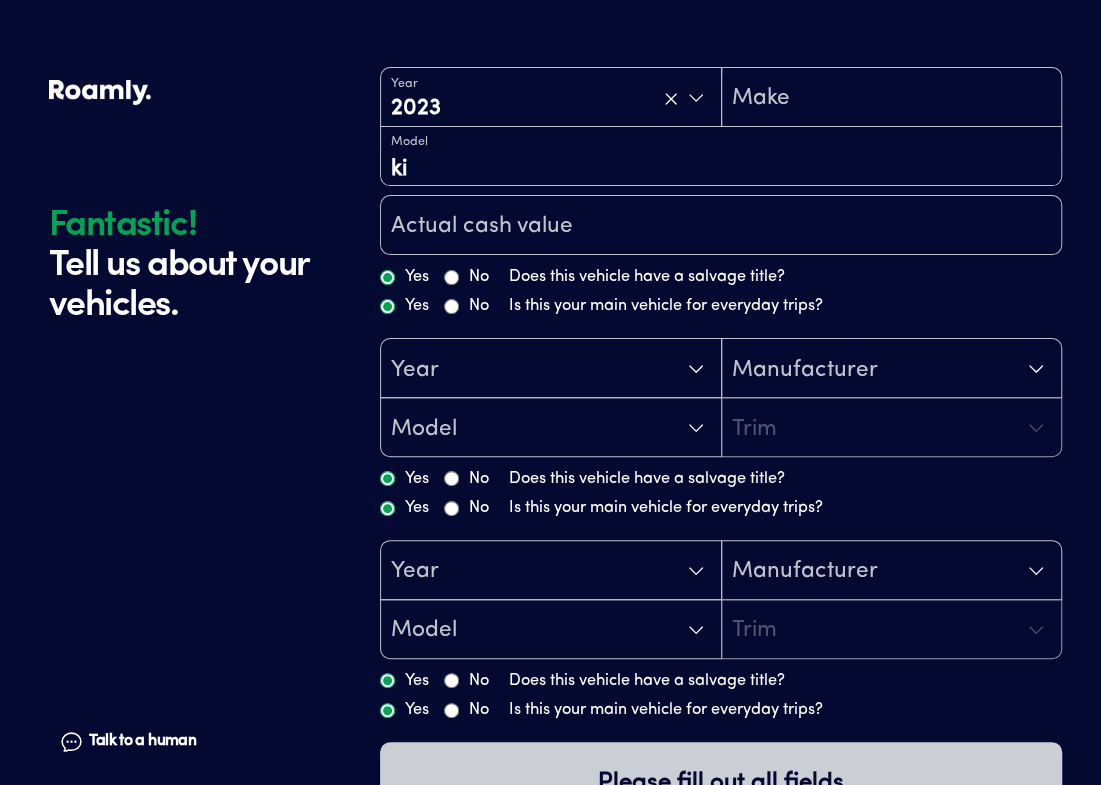 type on "k" 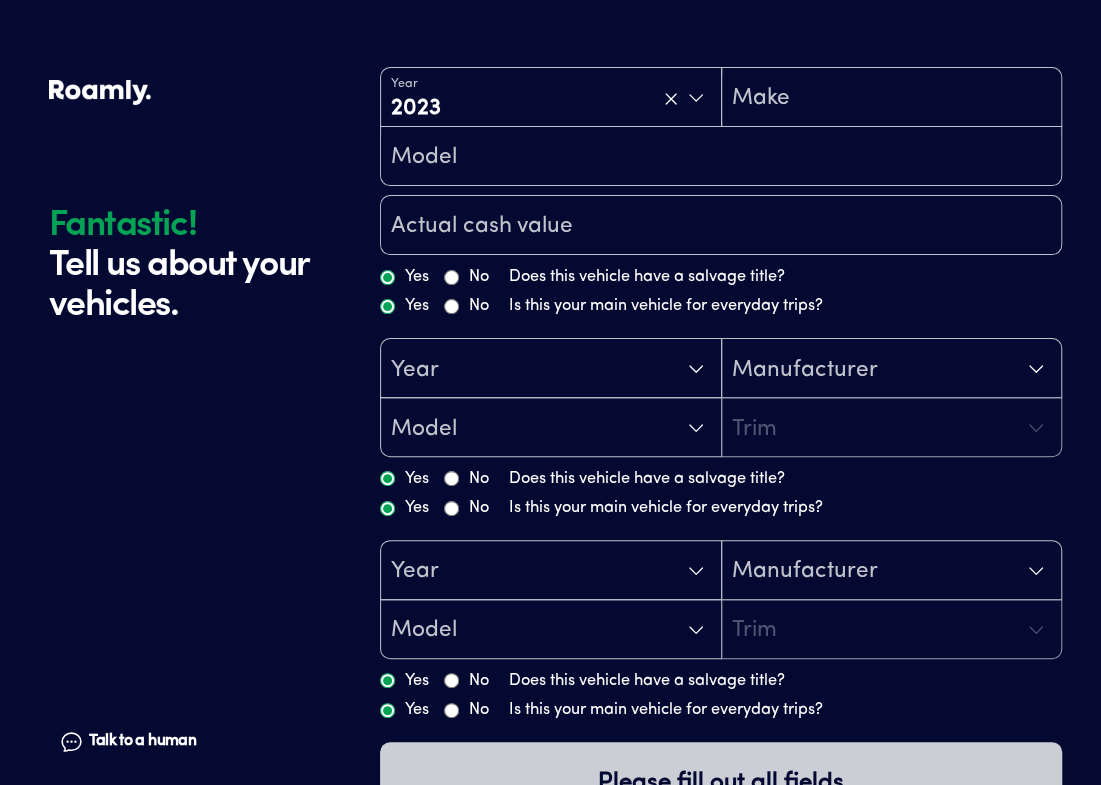 scroll, scrollTop: 0, scrollLeft: 0, axis: both 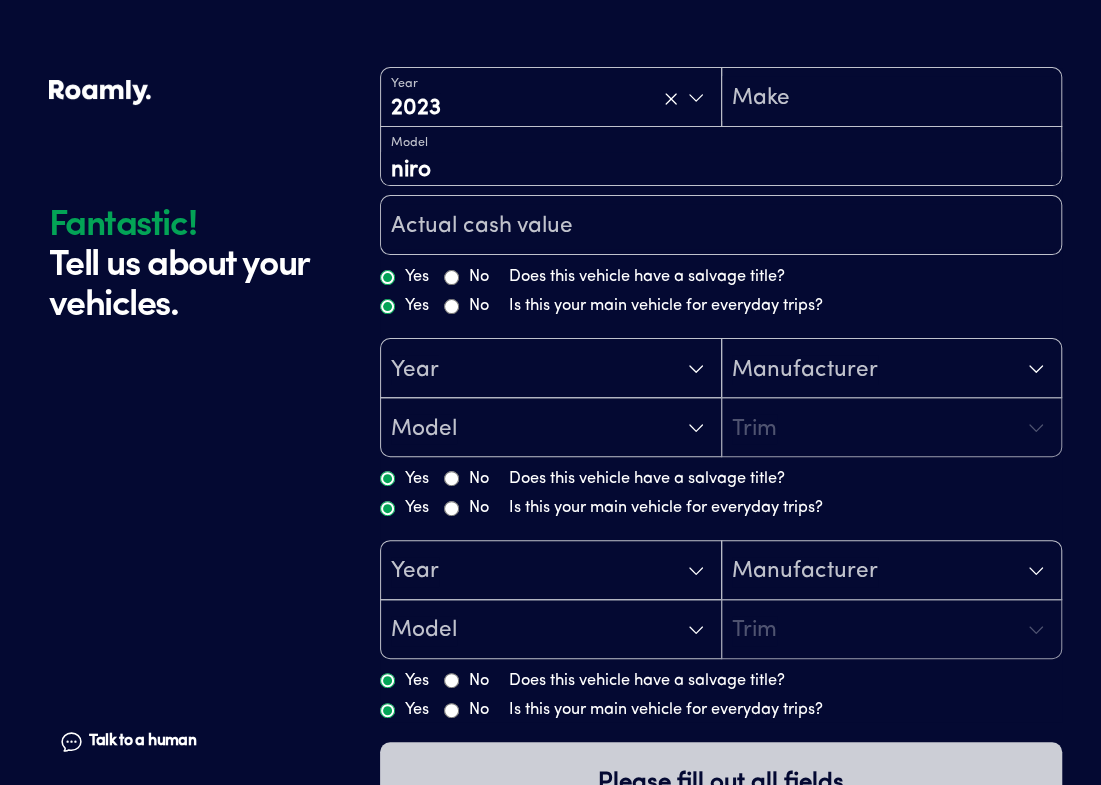 type on "niro" 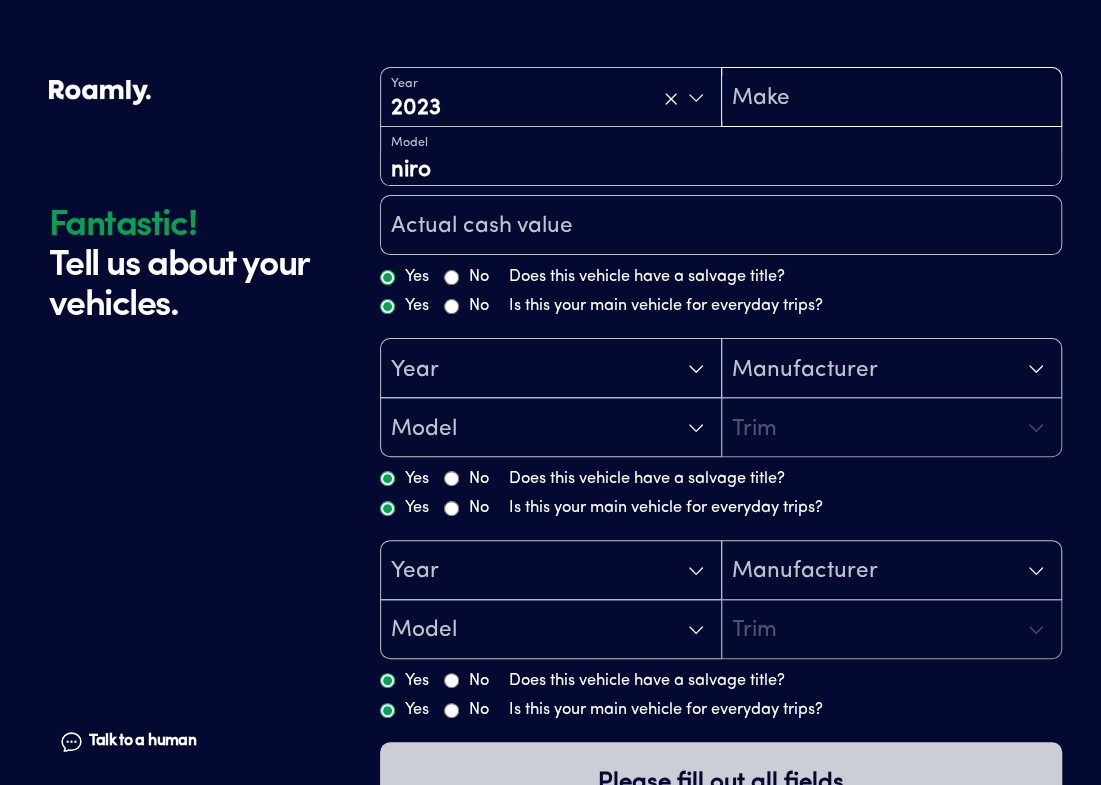 click at bounding box center (892, 99) 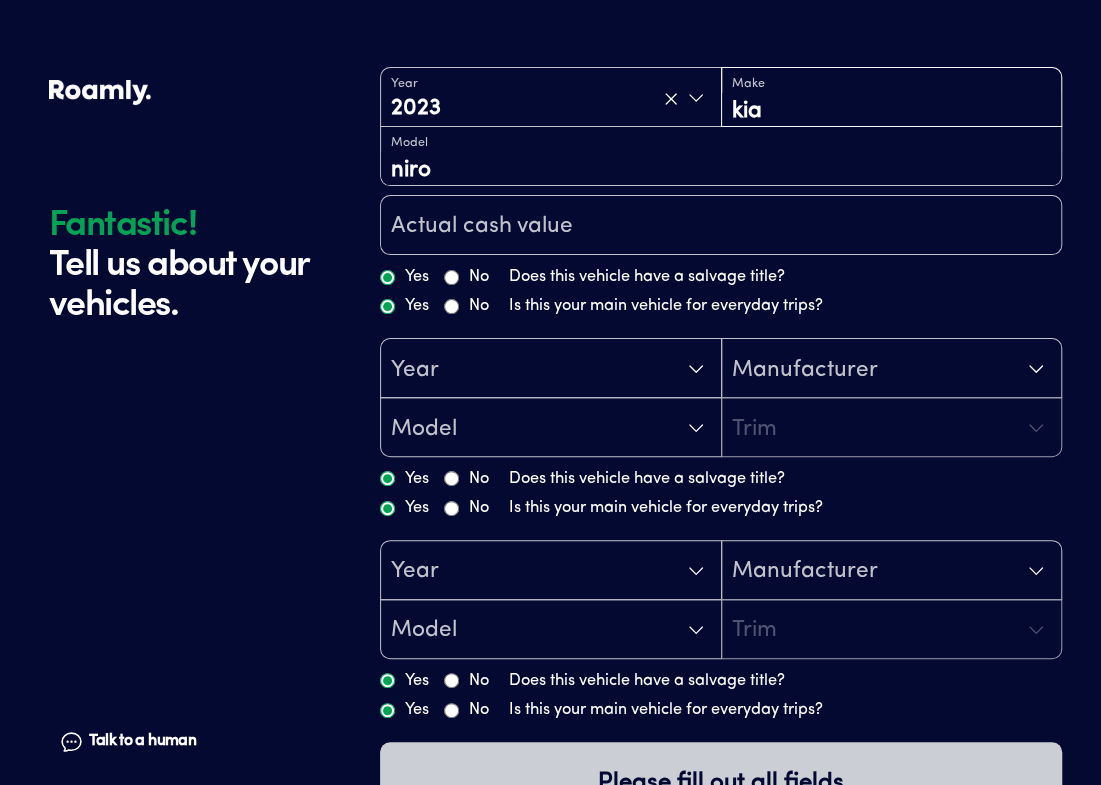 type on "kia" 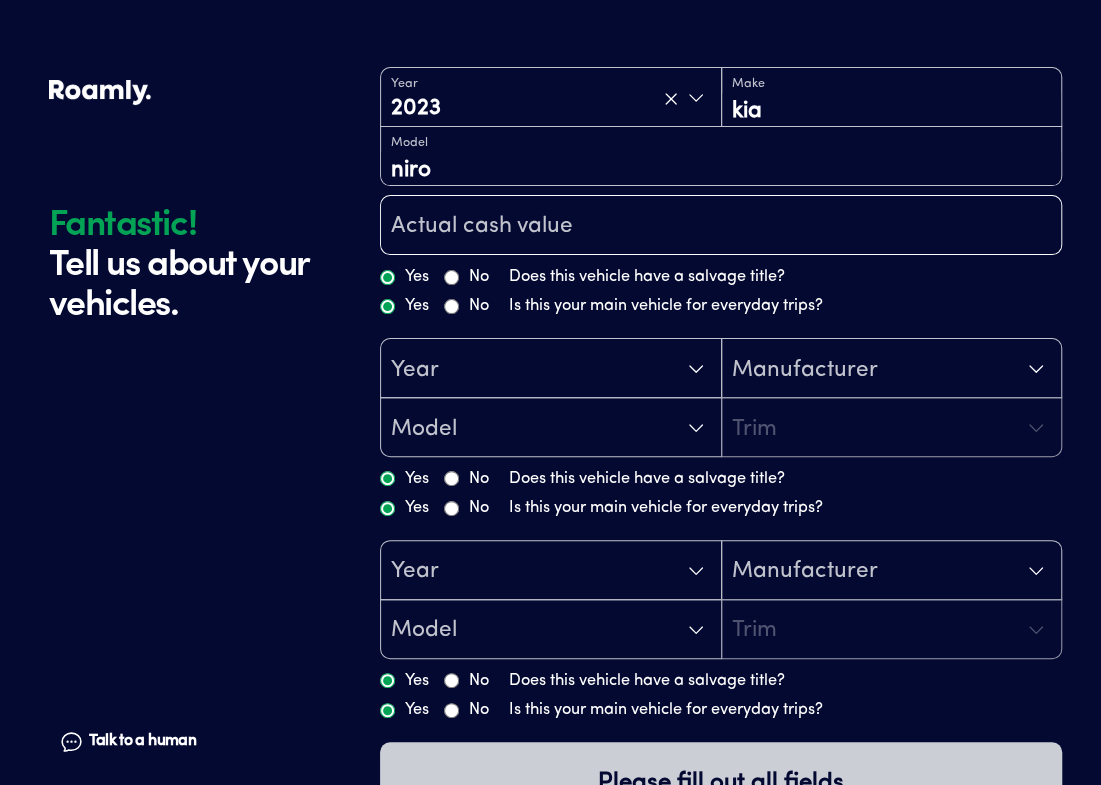 click at bounding box center [721, 227] 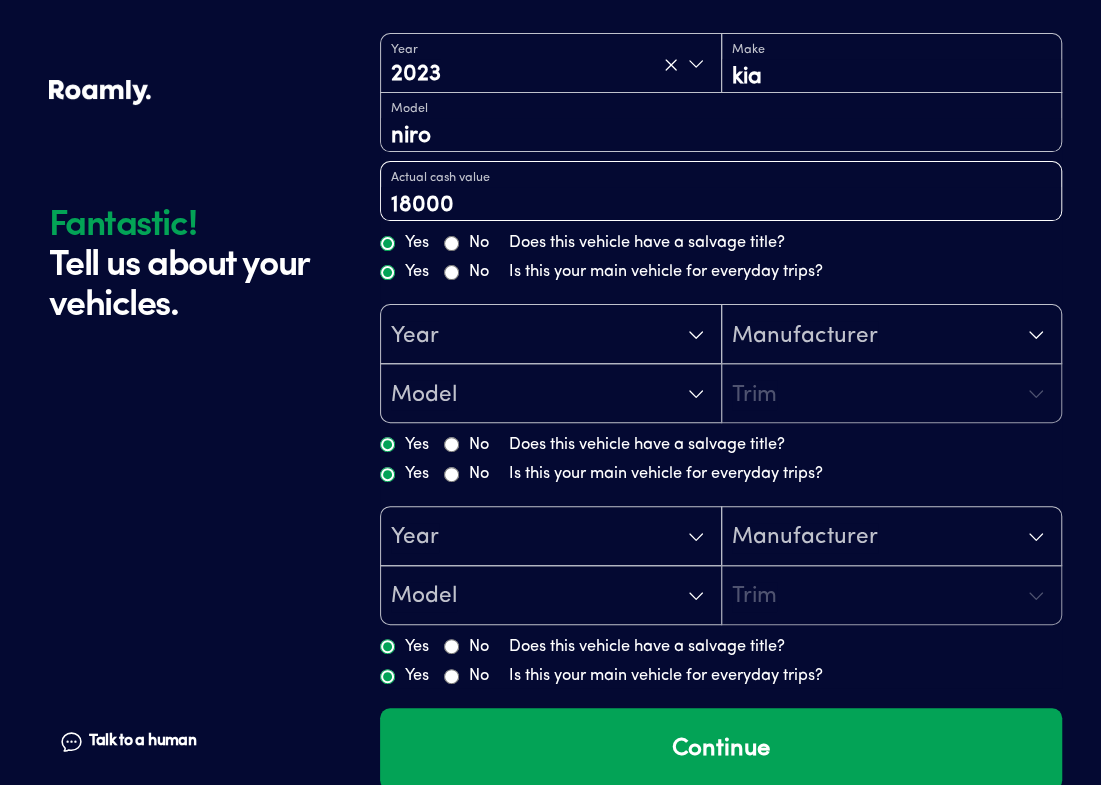 scroll, scrollTop: 155, scrollLeft: 0, axis: vertical 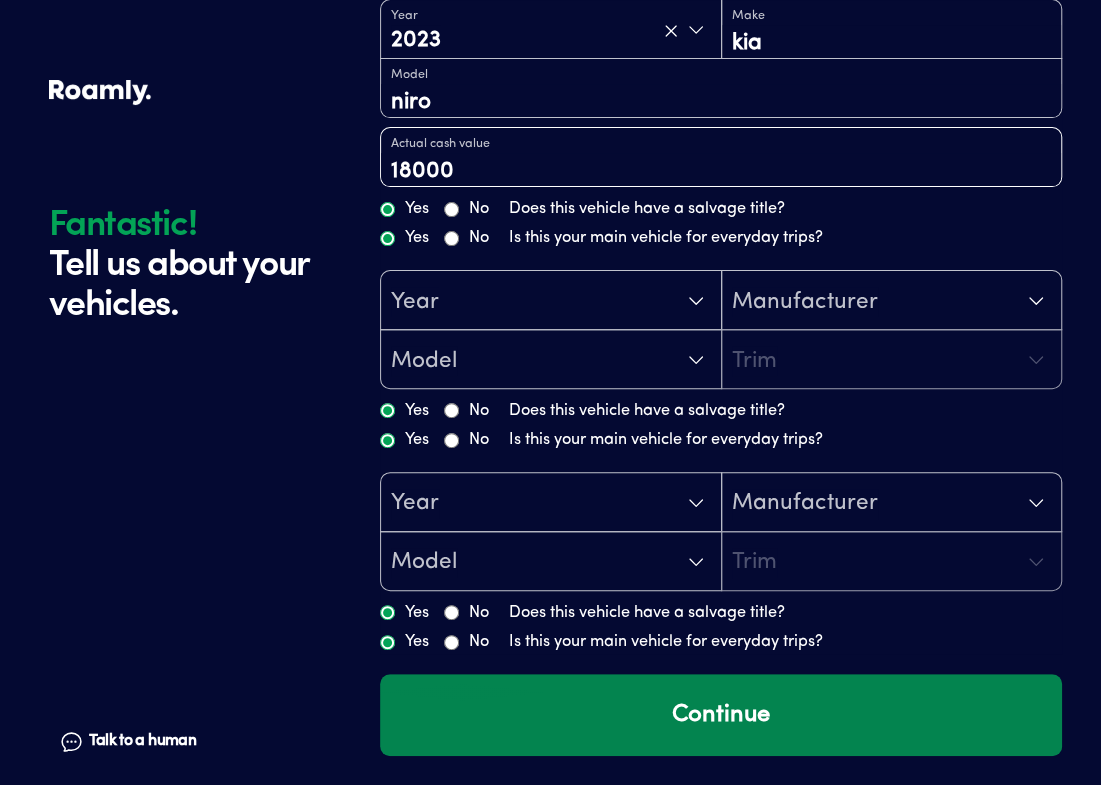 type on "18000" 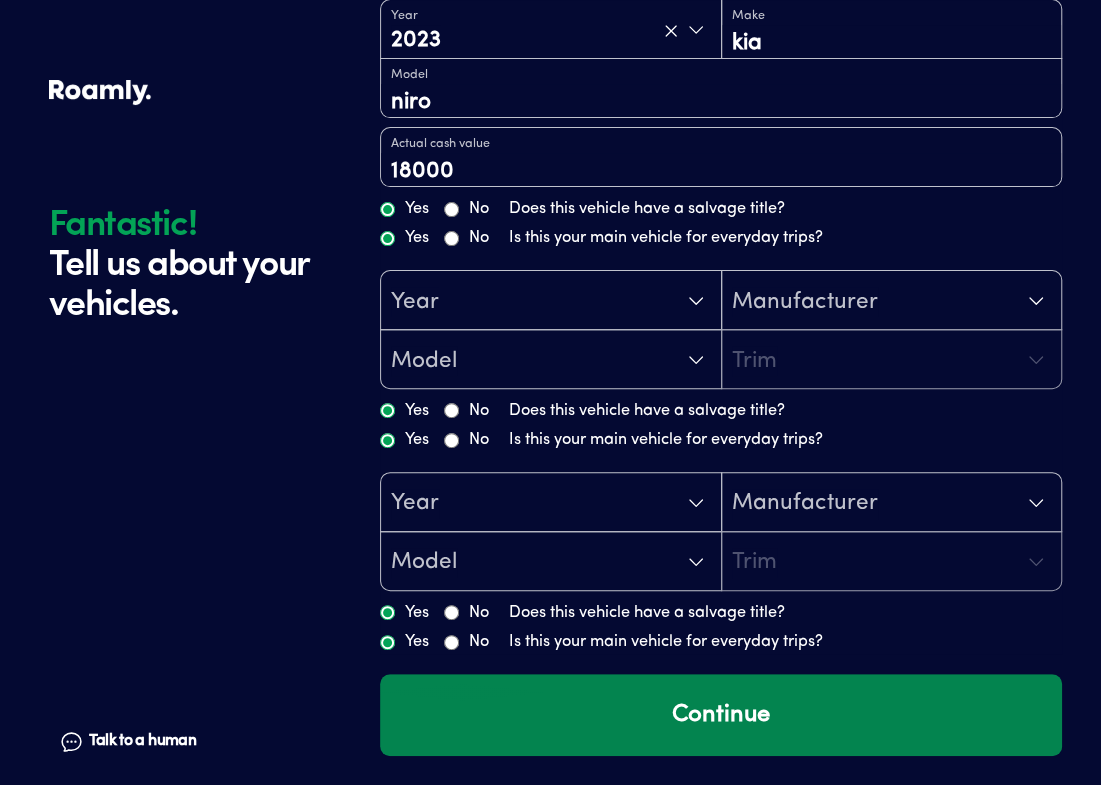 click on "Continue" at bounding box center [721, 715] 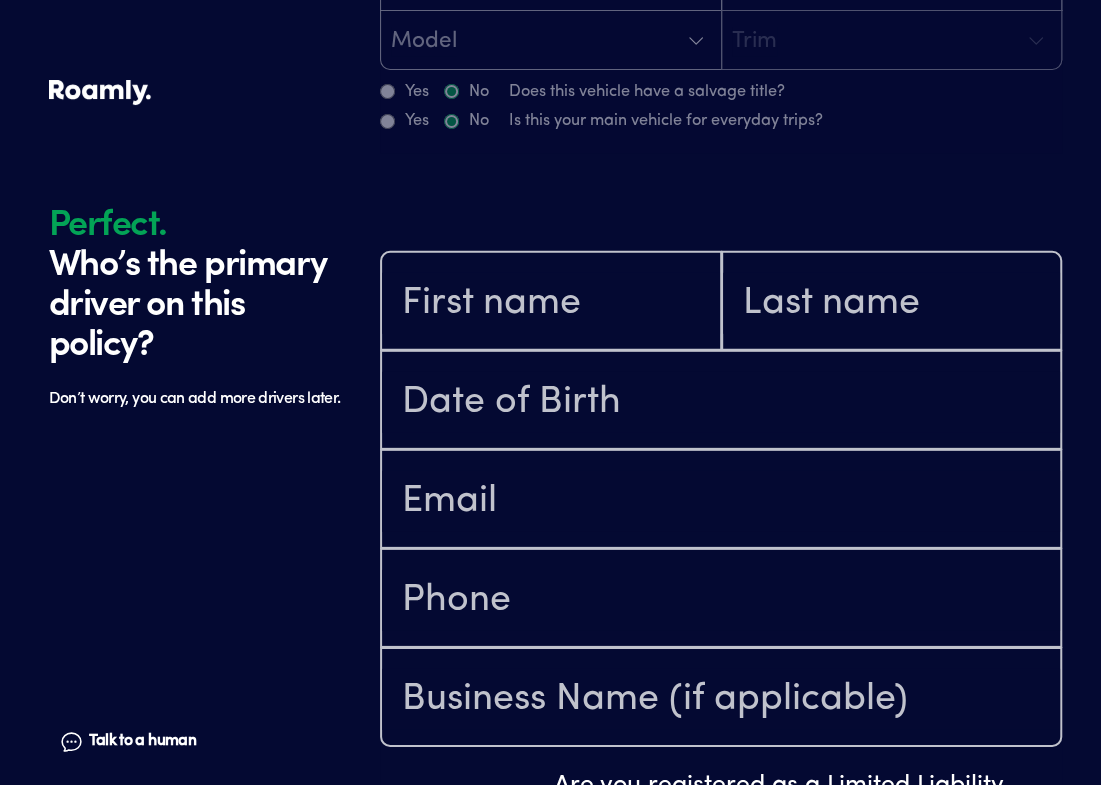scroll, scrollTop: 805, scrollLeft: 0, axis: vertical 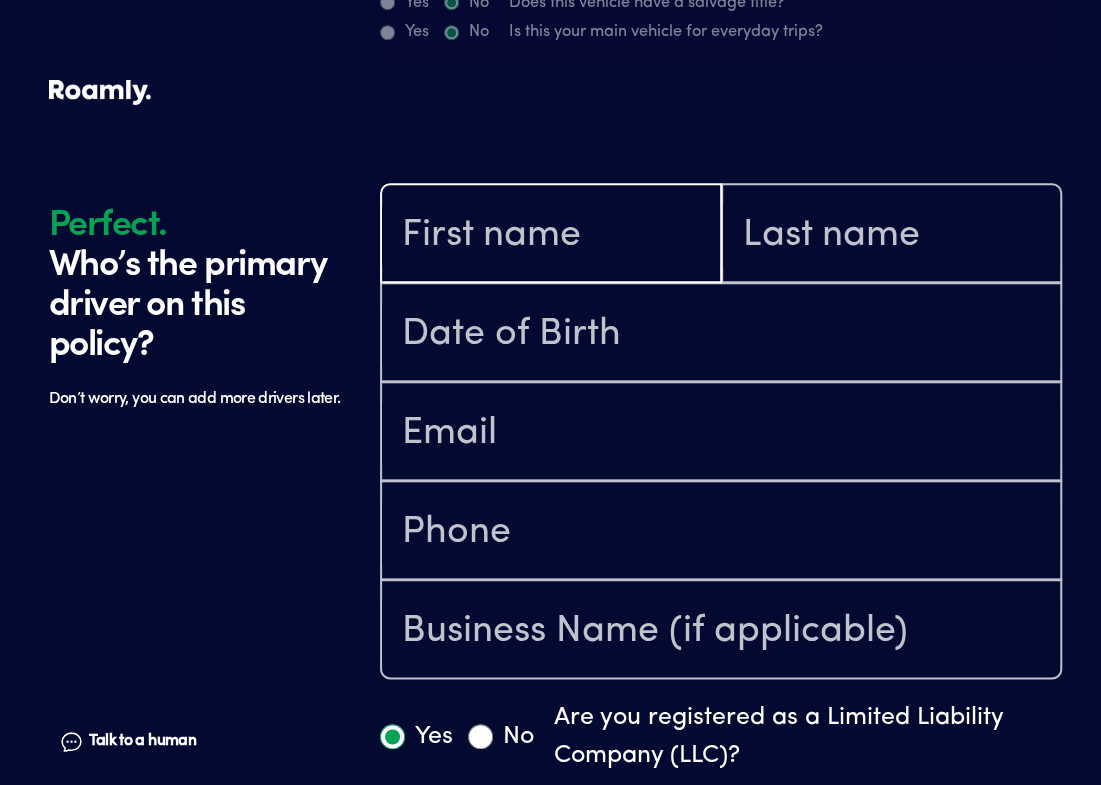 click at bounding box center [551, 235] 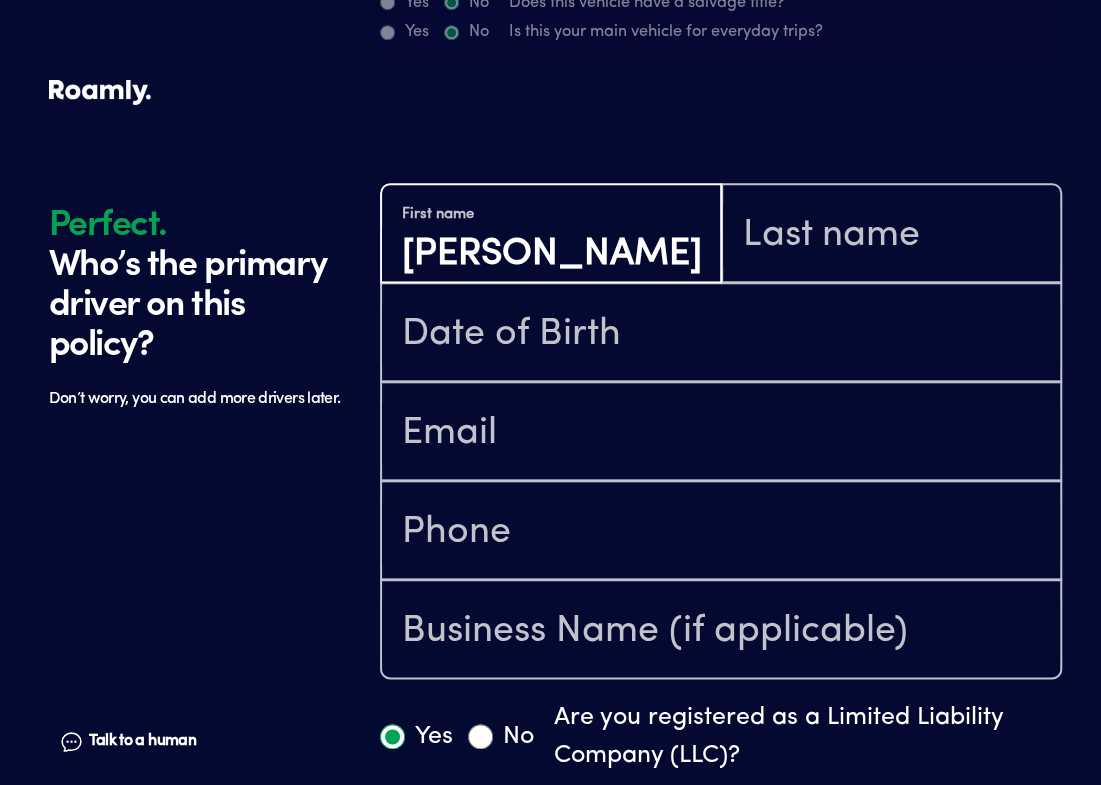 type on "[PERSON_NAME]" 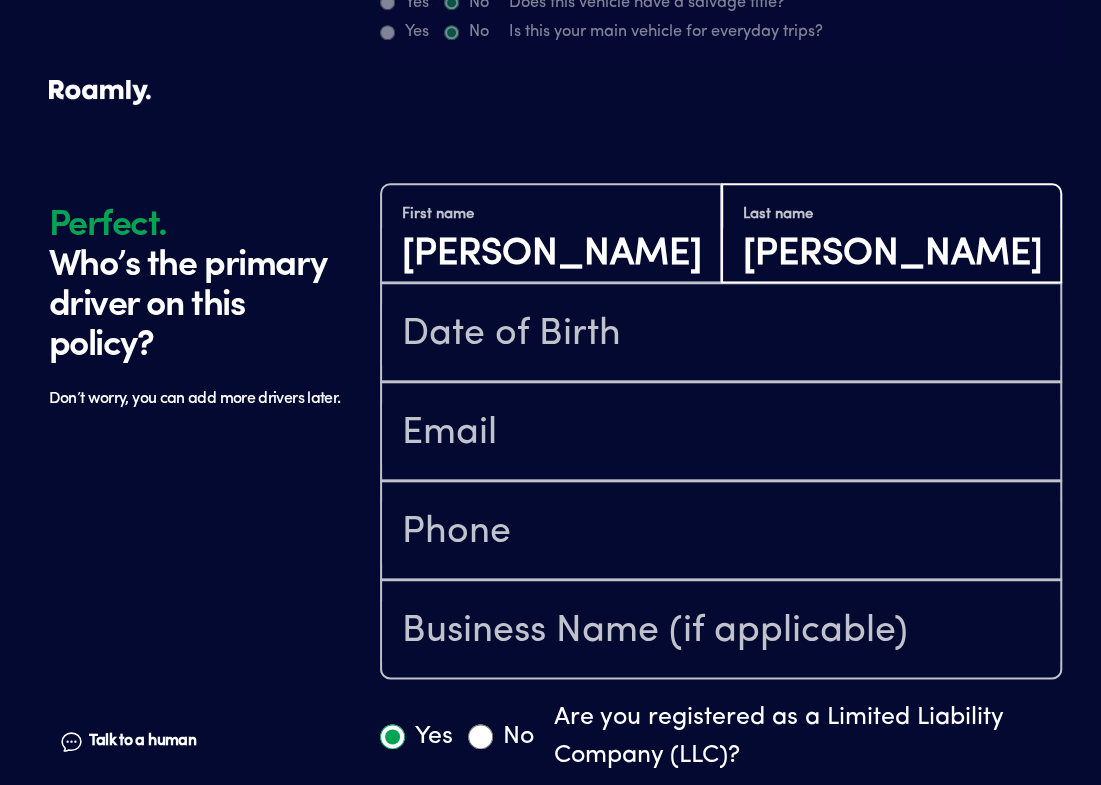 type on "[PERSON_NAME]" 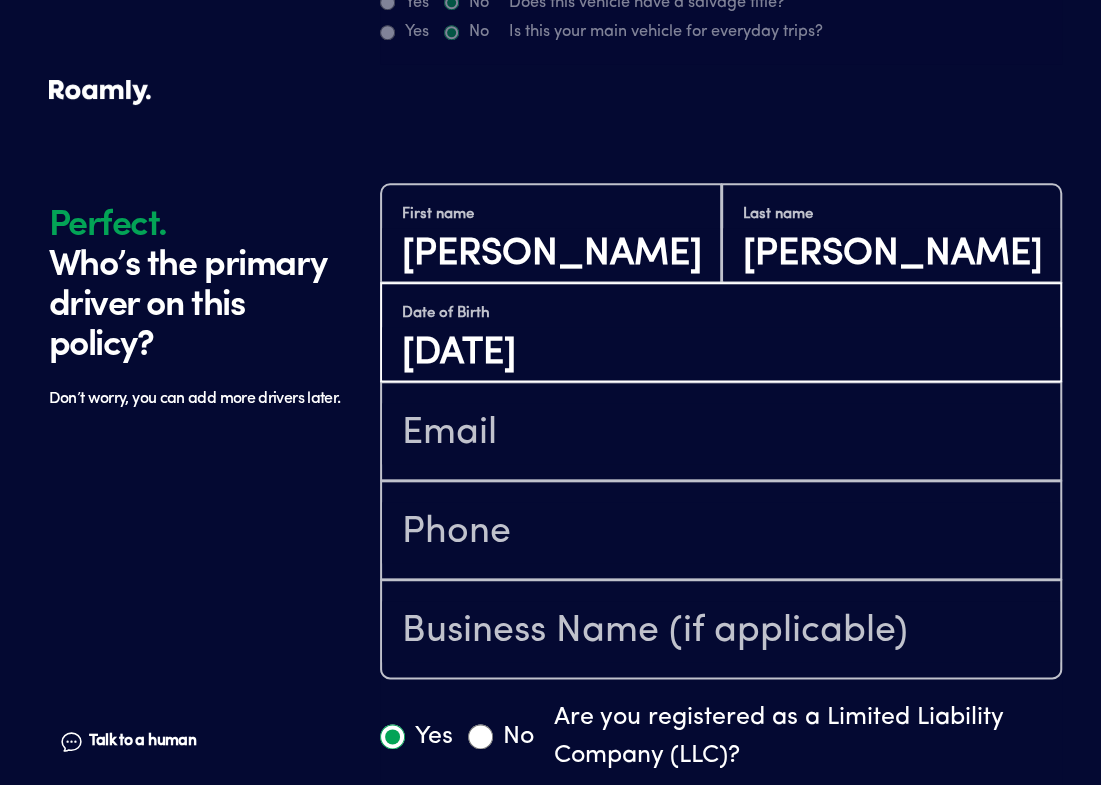 type on "[DATE]" 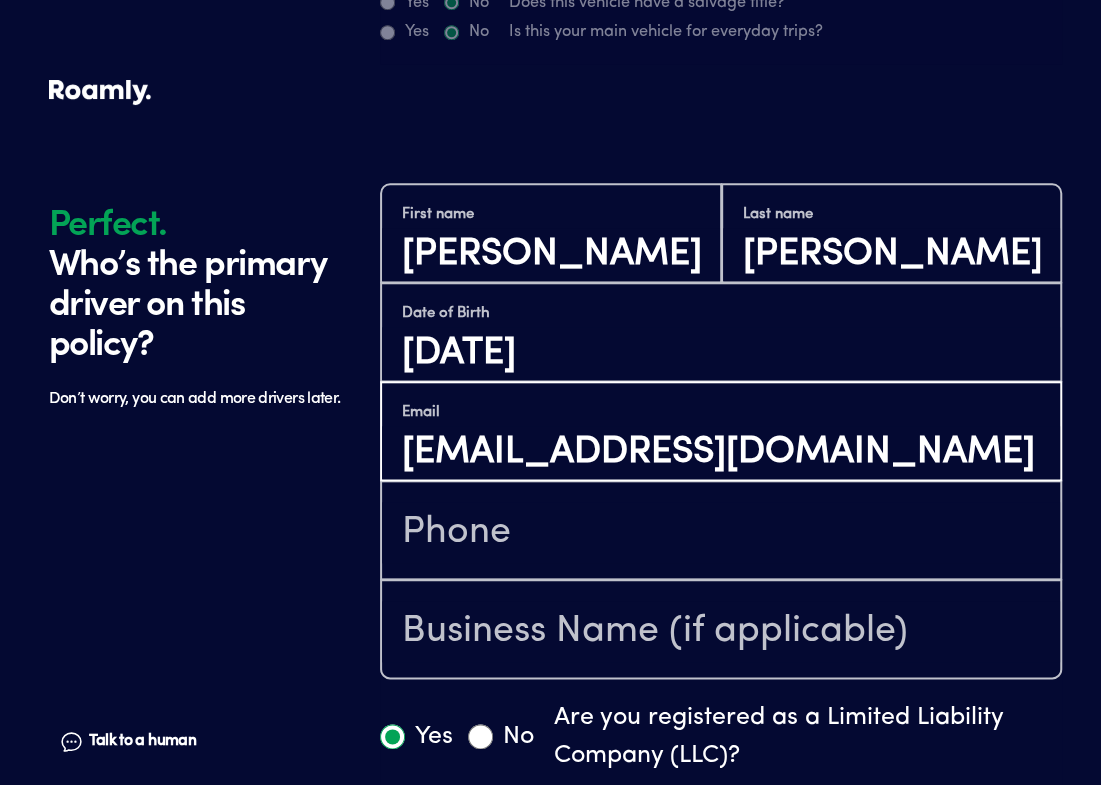 type on "[EMAIL_ADDRESS][DOMAIN_NAME]" 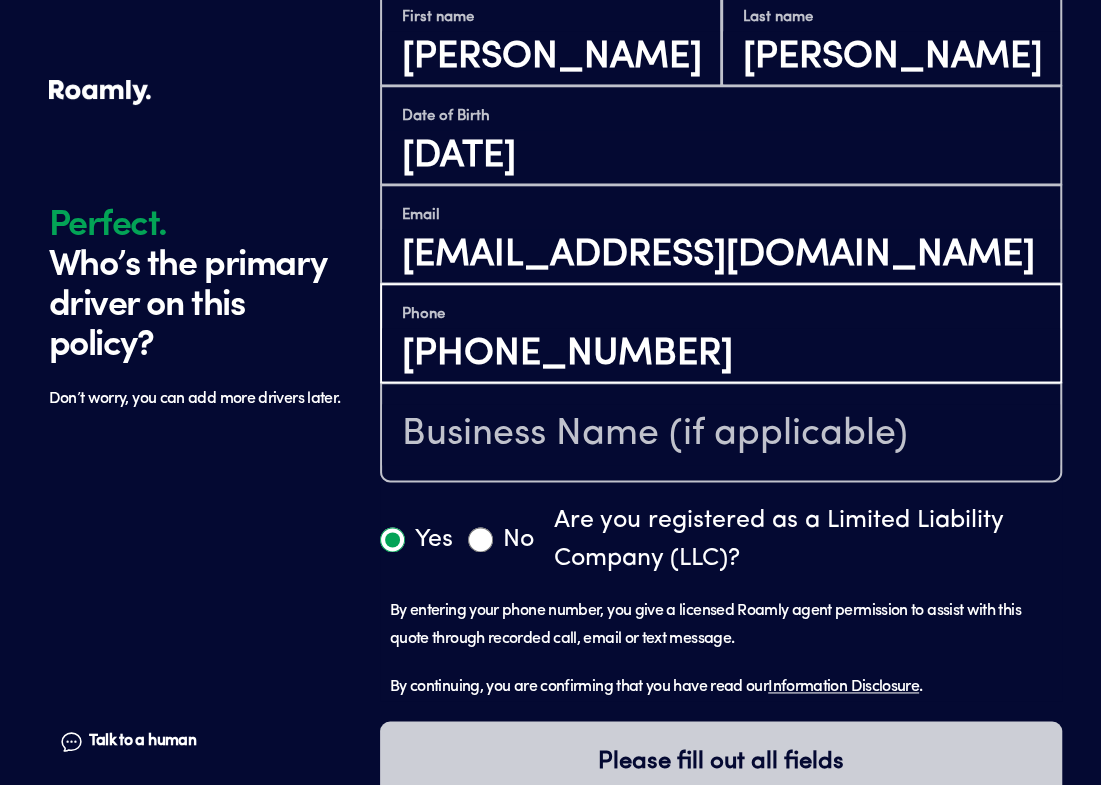 scroll, scrollTop: 1049, scrollLeft: 0, axis: vertical 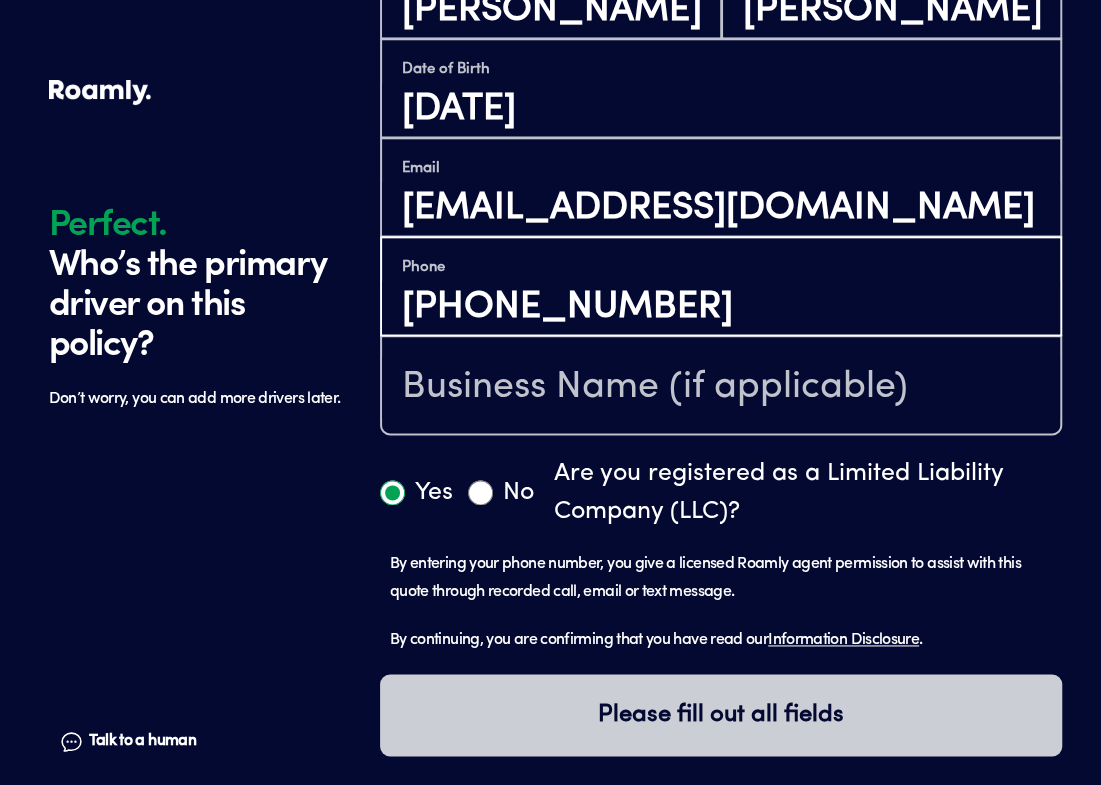 type on "[PHONE_NUMBER]" 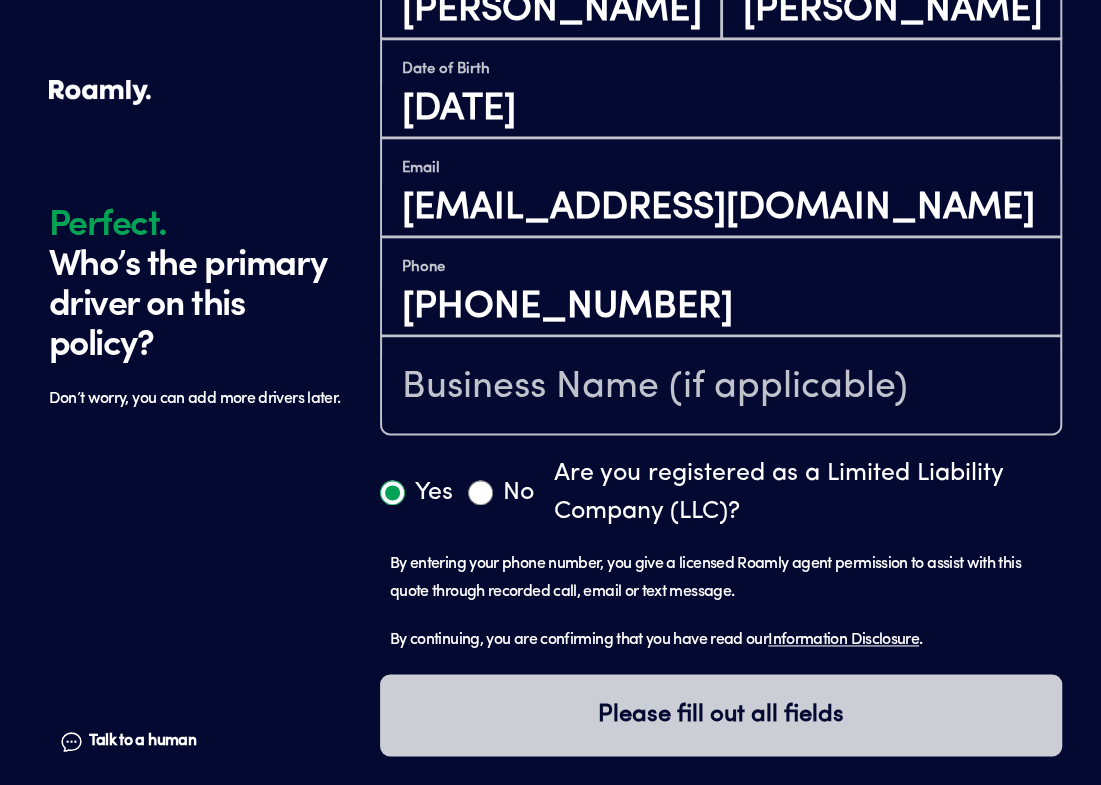 click on "No" at bounding box center (480, 492) 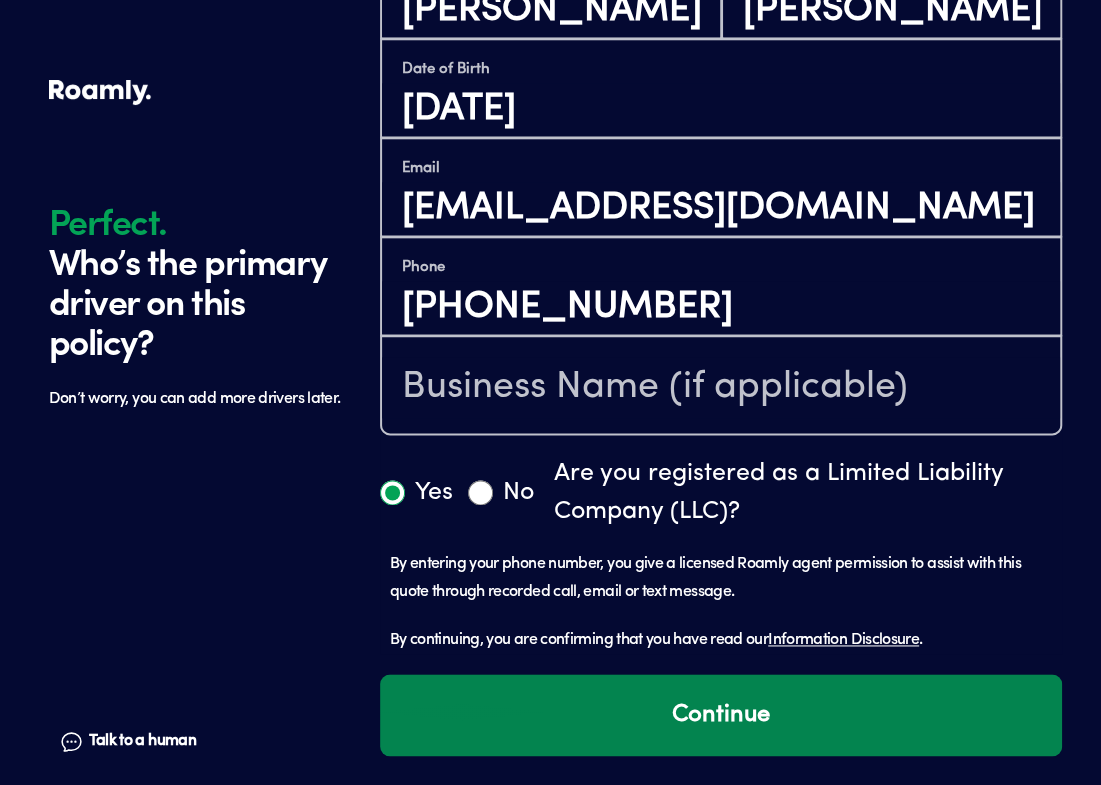 click on "Continue" at bounding box center [721, 715] 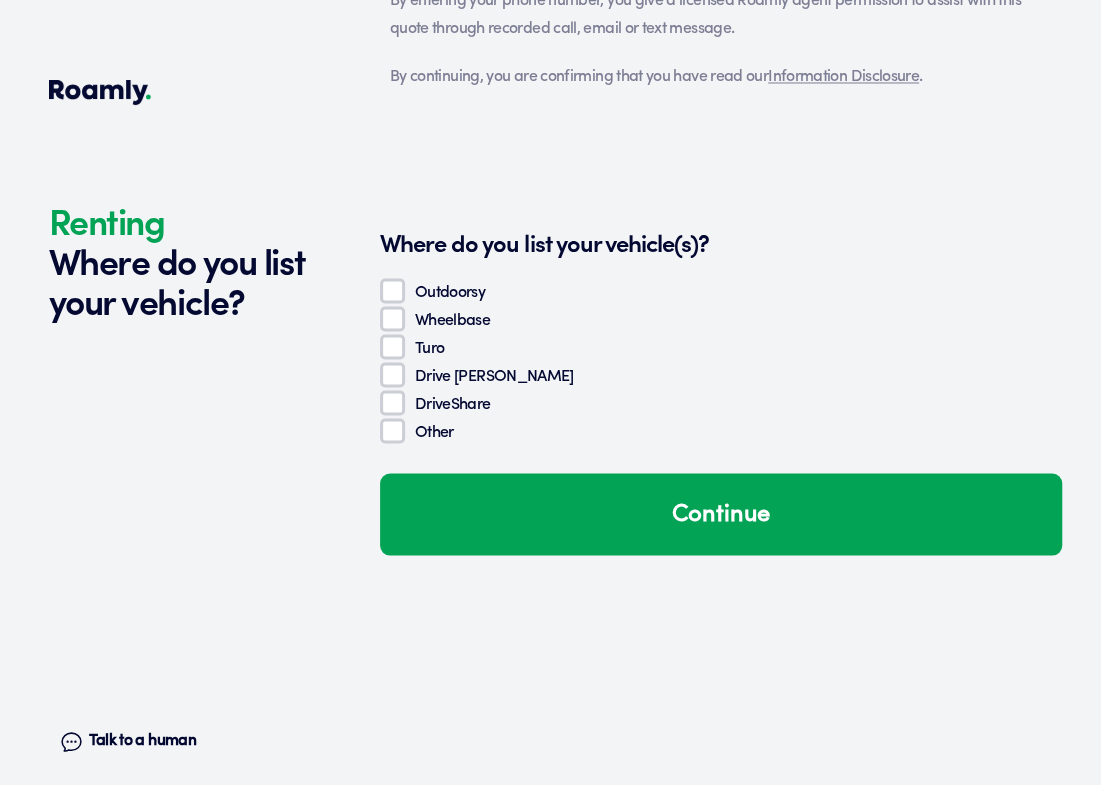 scroll, scrollTop: 1671, scrollLeft: 0, axis: vertical 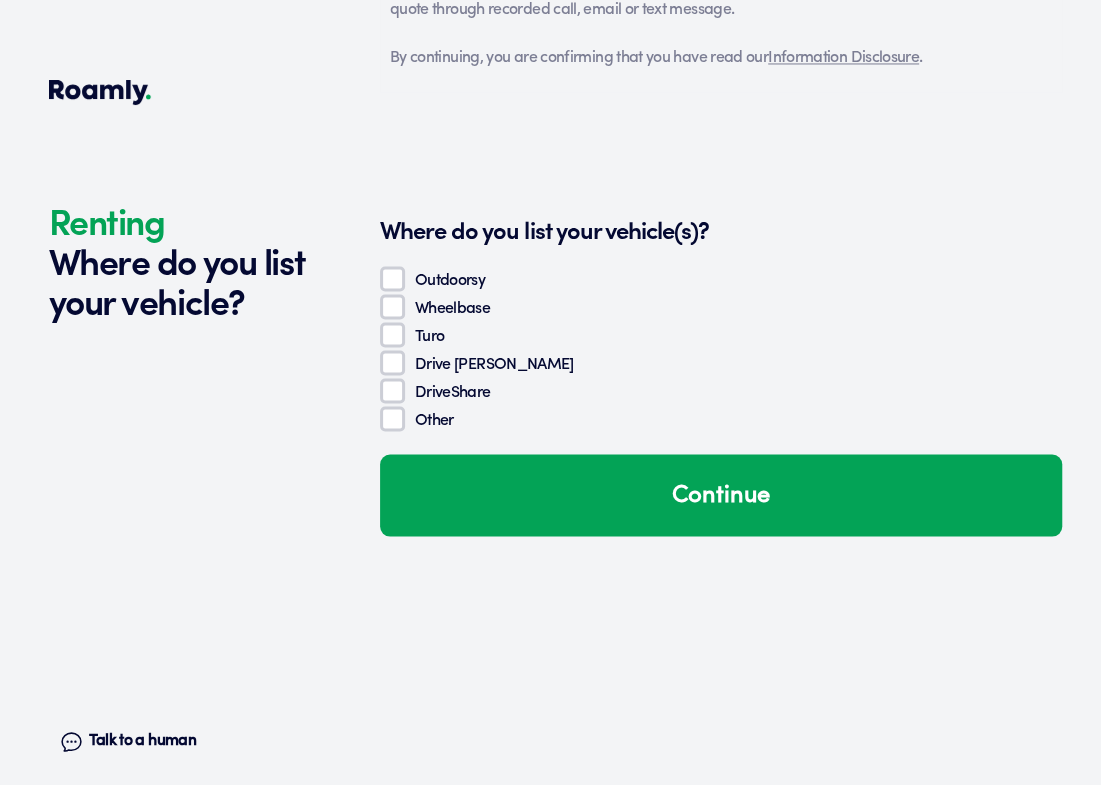 click on "Other" at bounding box center (392, 418) 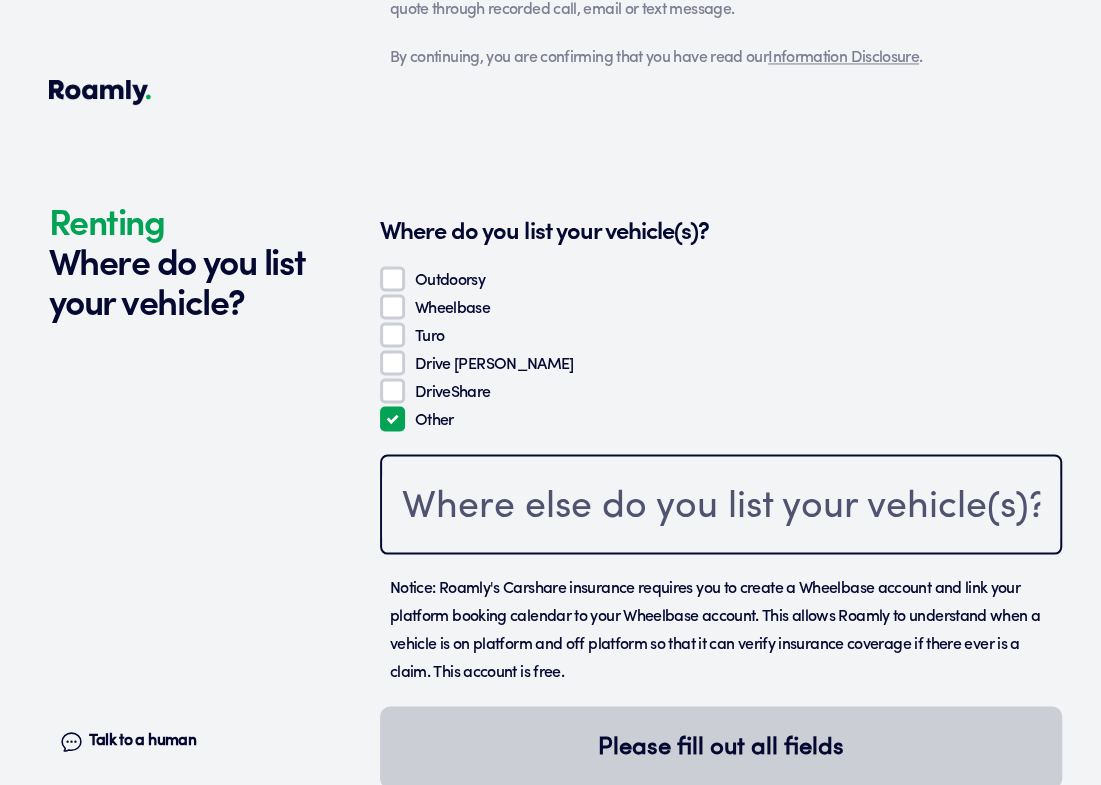 click at bounding box center (721, 506) 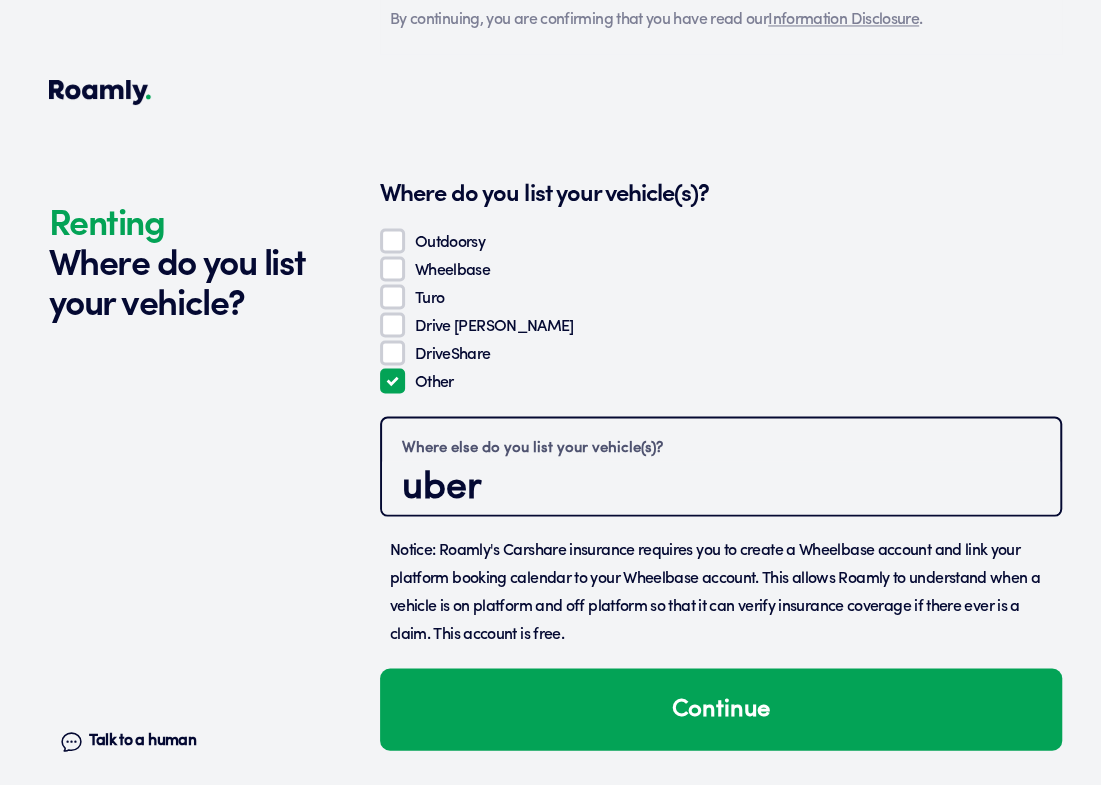 scroll, scrollTop: 1716, scrollLeft: 0, axis: vertical 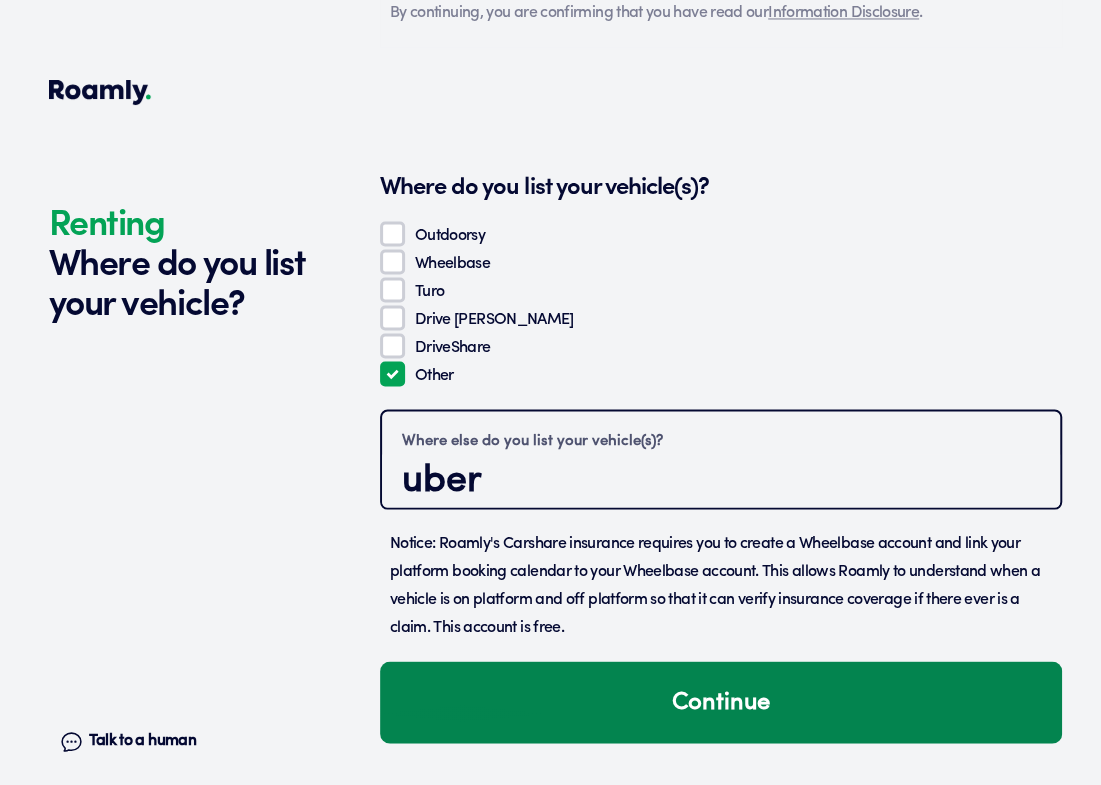 type on "uber" 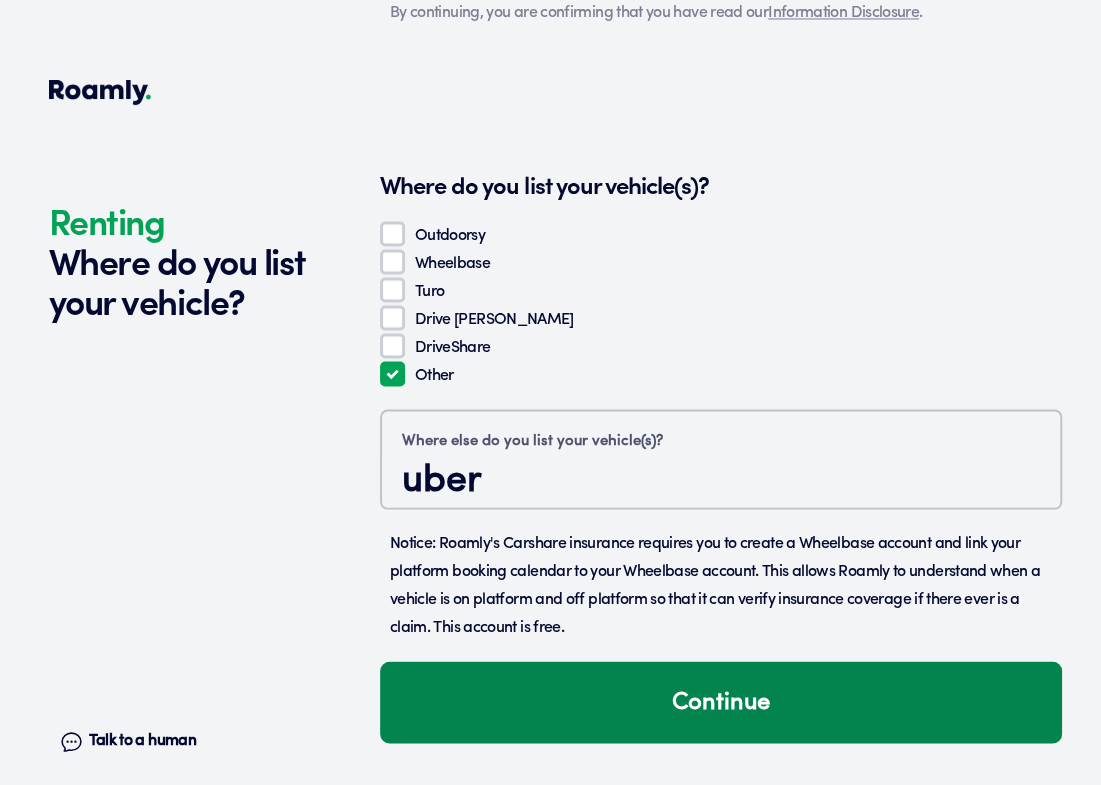 click on "Continue" at bounding box center (721, 702) 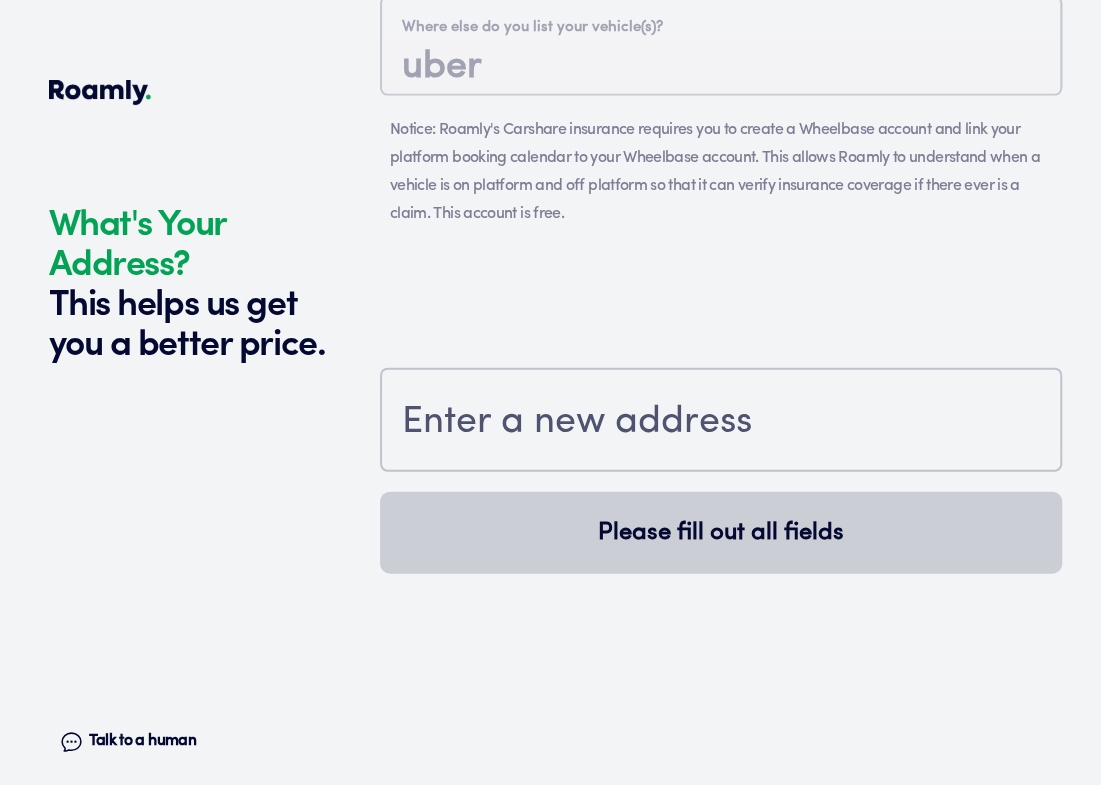scroll, scrollTop: 2165, scrollLeft: 0, axis: vertical 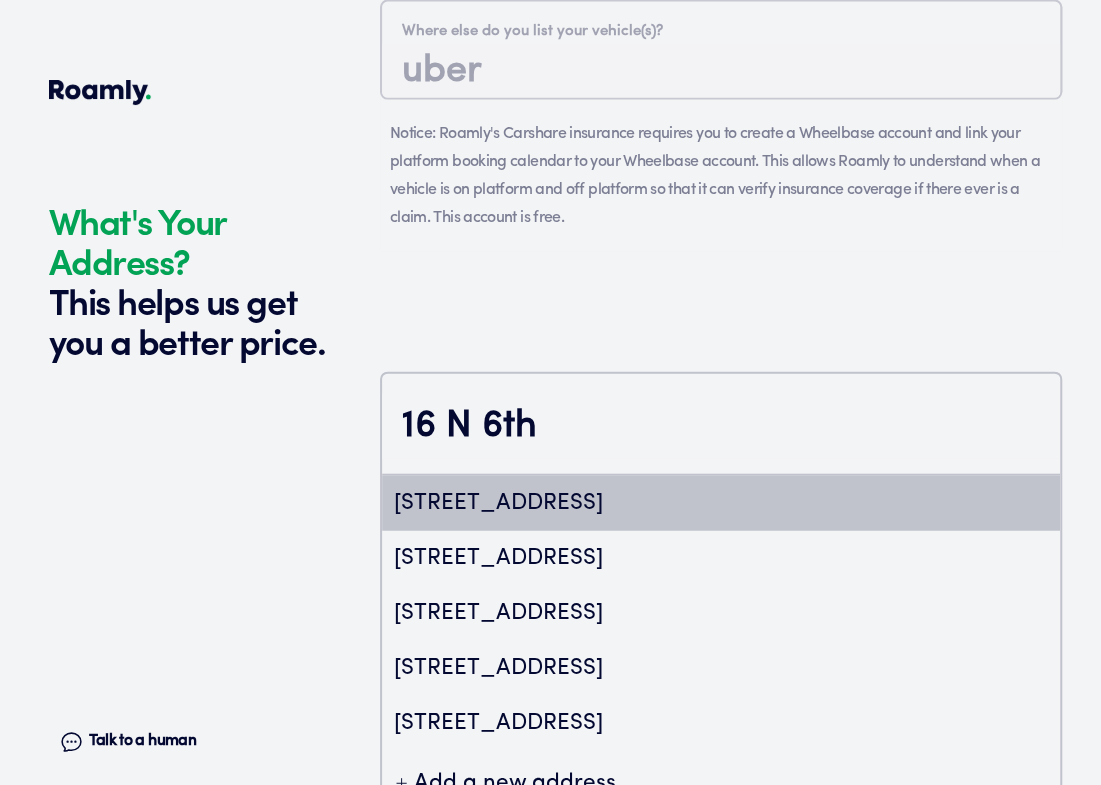 click on "[STREET_ADDRESS]" at bounding box center [721, 503] 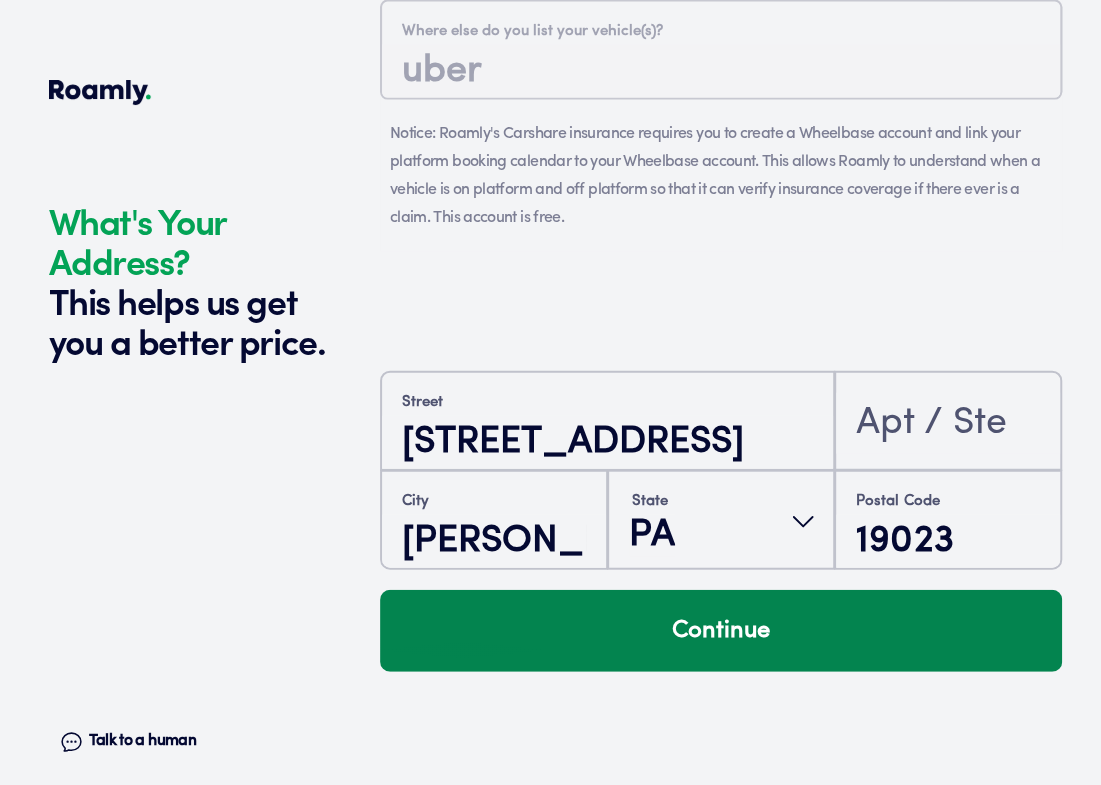 click on "Continue" at bounding box center [721, 631] 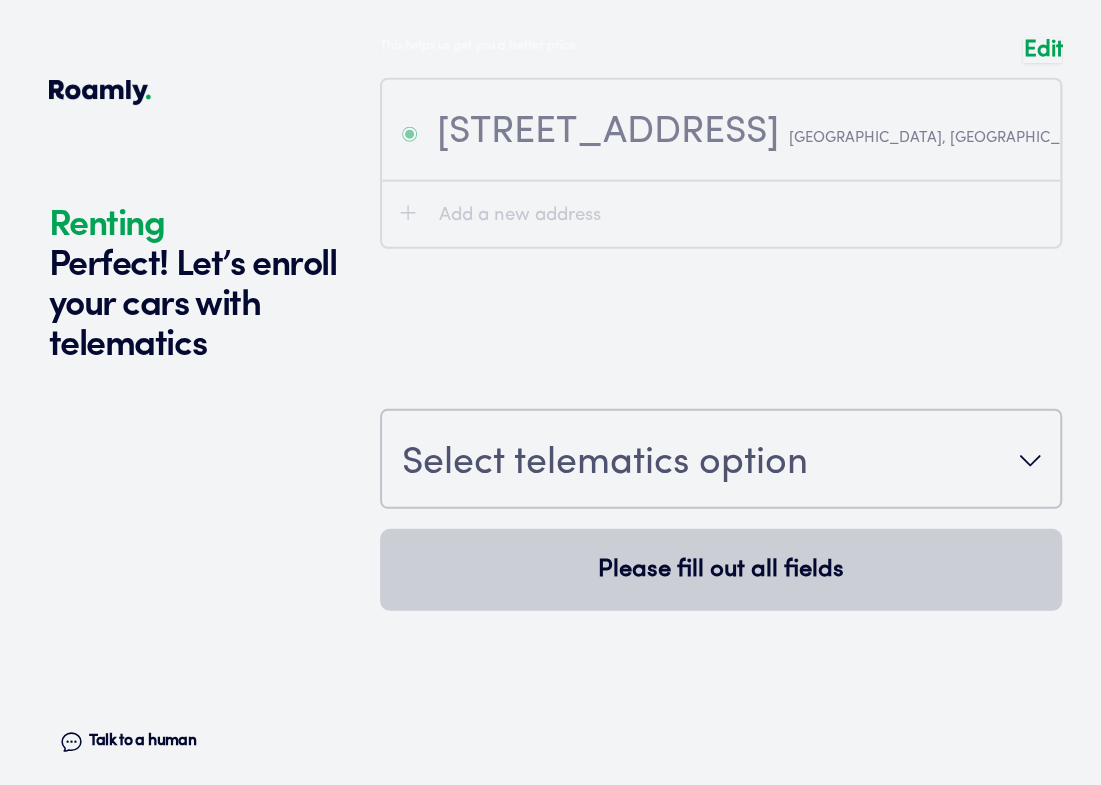 scroll, scrollTop: 2695, scrollLeft: 0, axis: vertical 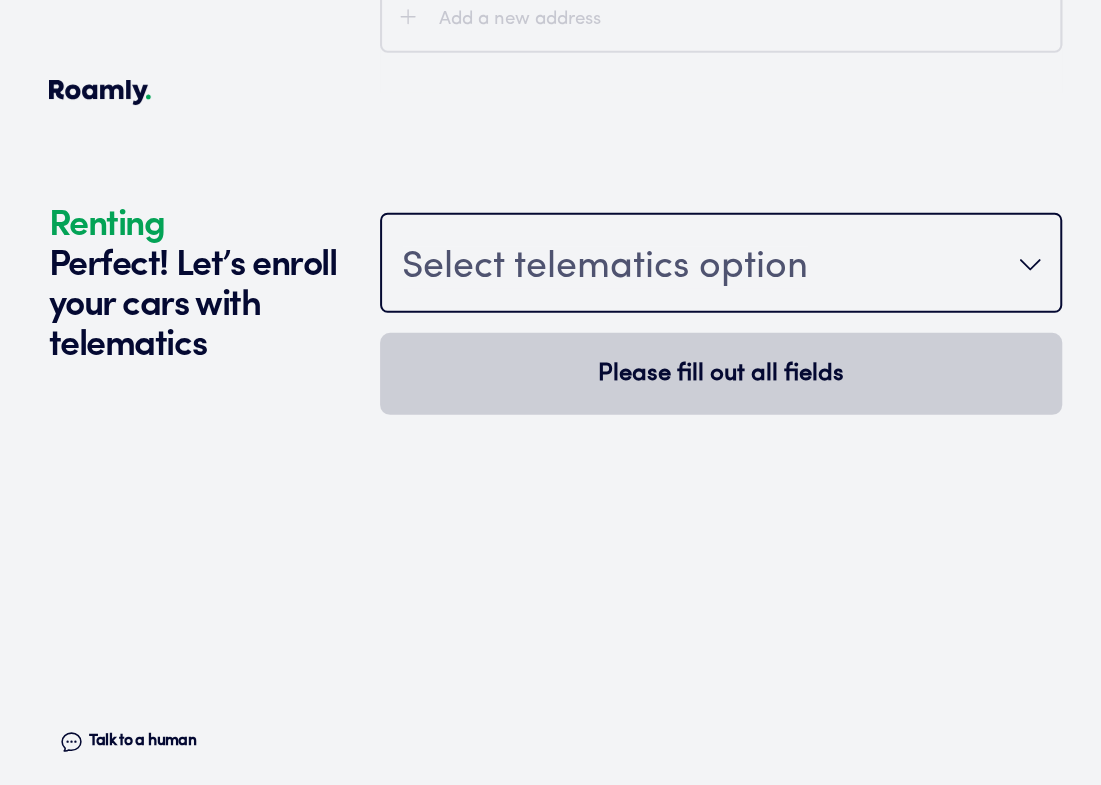 click on "Select telematics option" at bounding box center [721, 265] 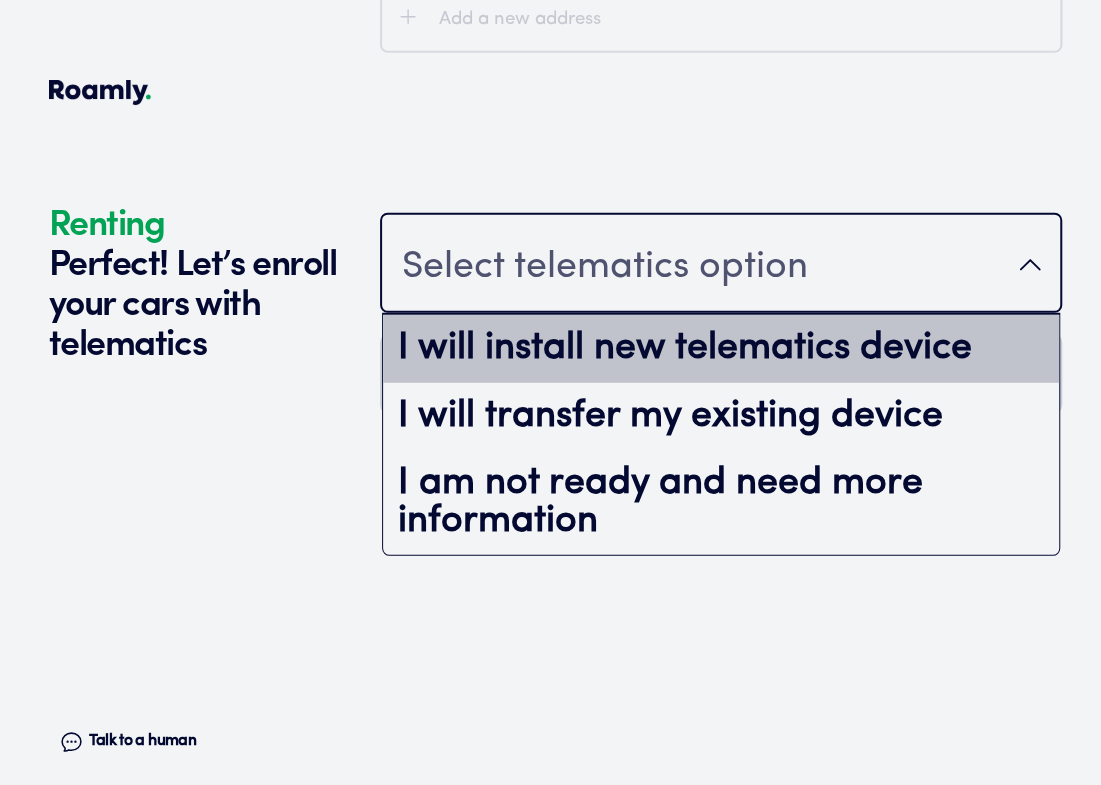 click on "I will install new telematics device" at bounding box center (721, 349) 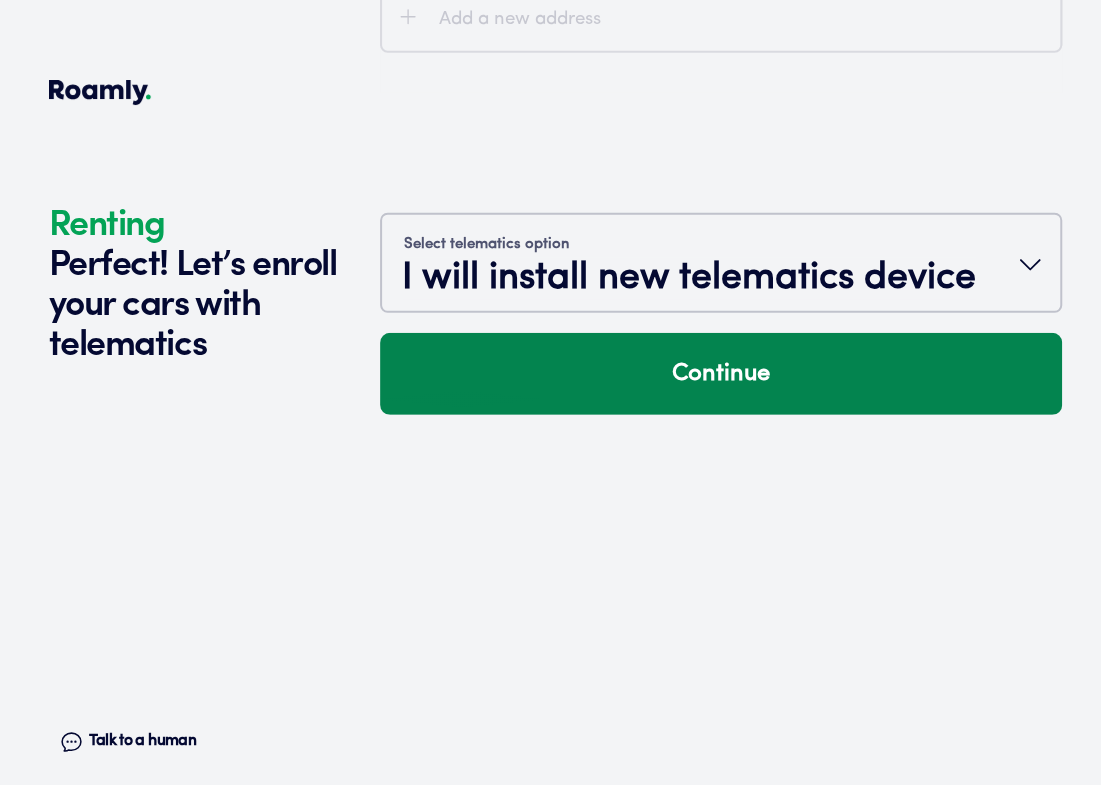 click on "Continue" at bounding box center (721, 374) 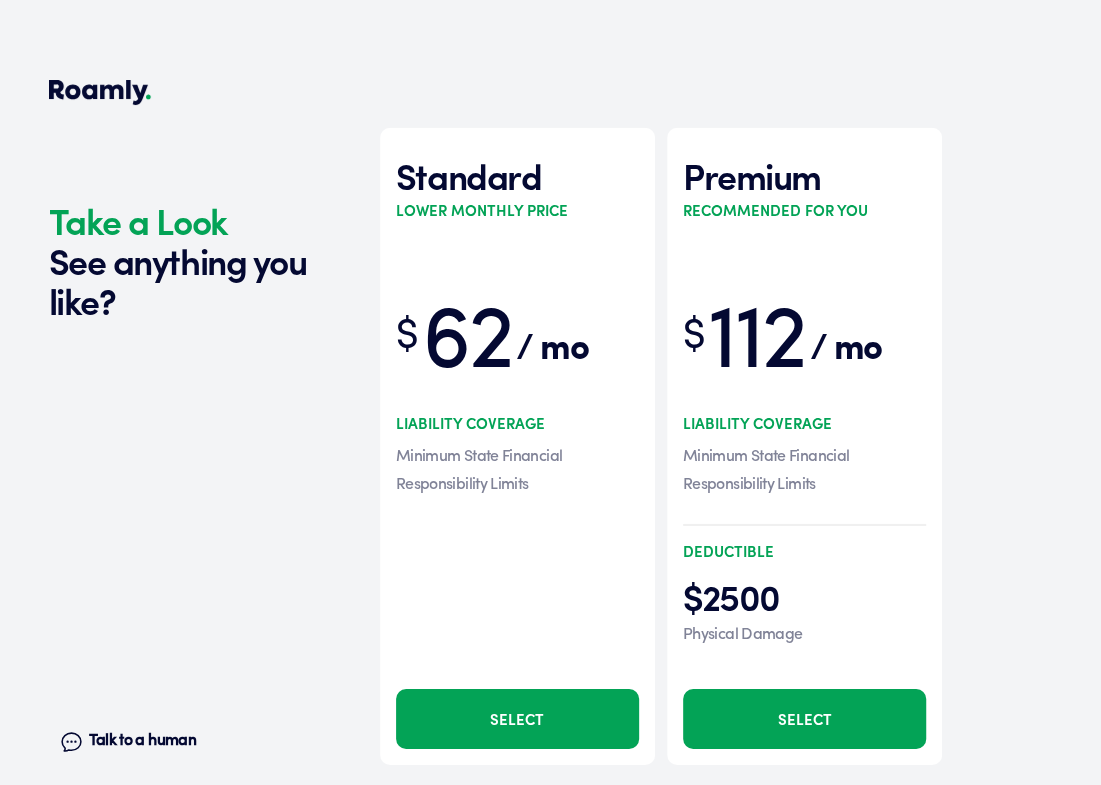 scroll, scrollTop: 3093, scrollLeft: 0, axis: vertical 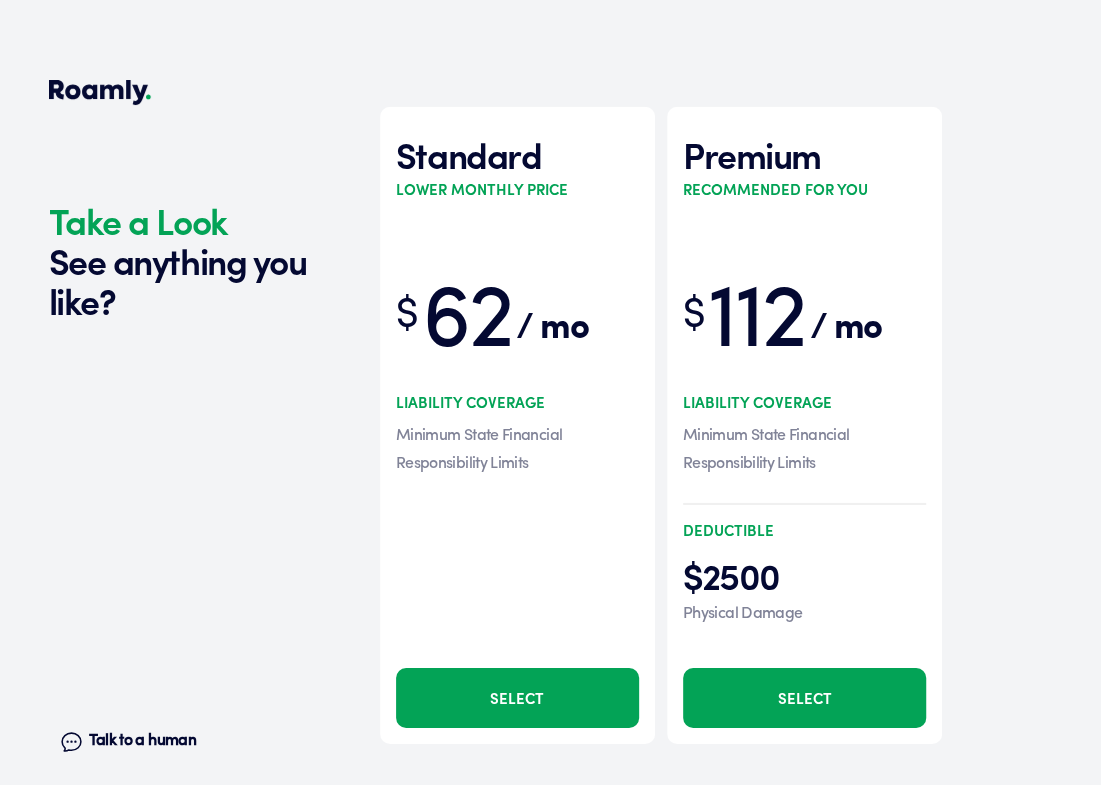 click on "Standard Lower monthly price $ 62   / mo Liability Coverage   Minimum State Financial Responsibility Limits Select Premium Recommended for you $ 112   / mo Liability Coverage   Minimum State Financial Responsibility Limits Deductible   $2500 Physical Damage Select" at bounding box center [721, 425] 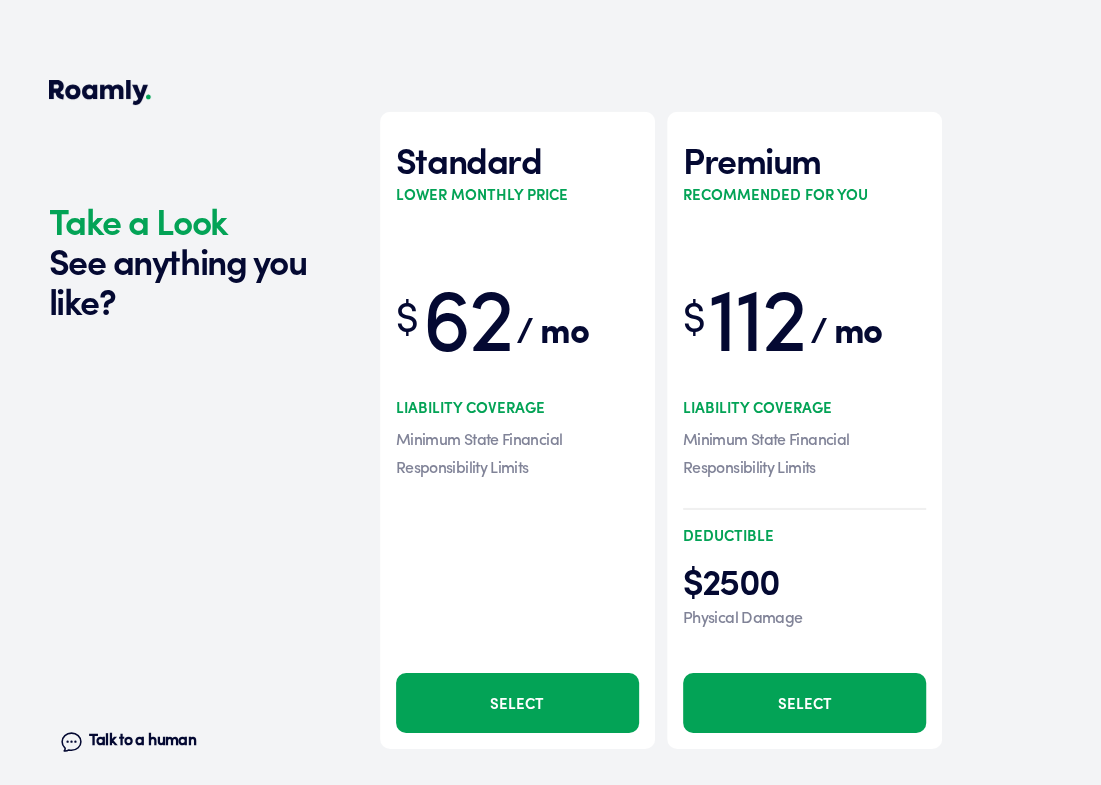 scroll, scrollTop: 3093, scrollLeft: 0, axis: vertical 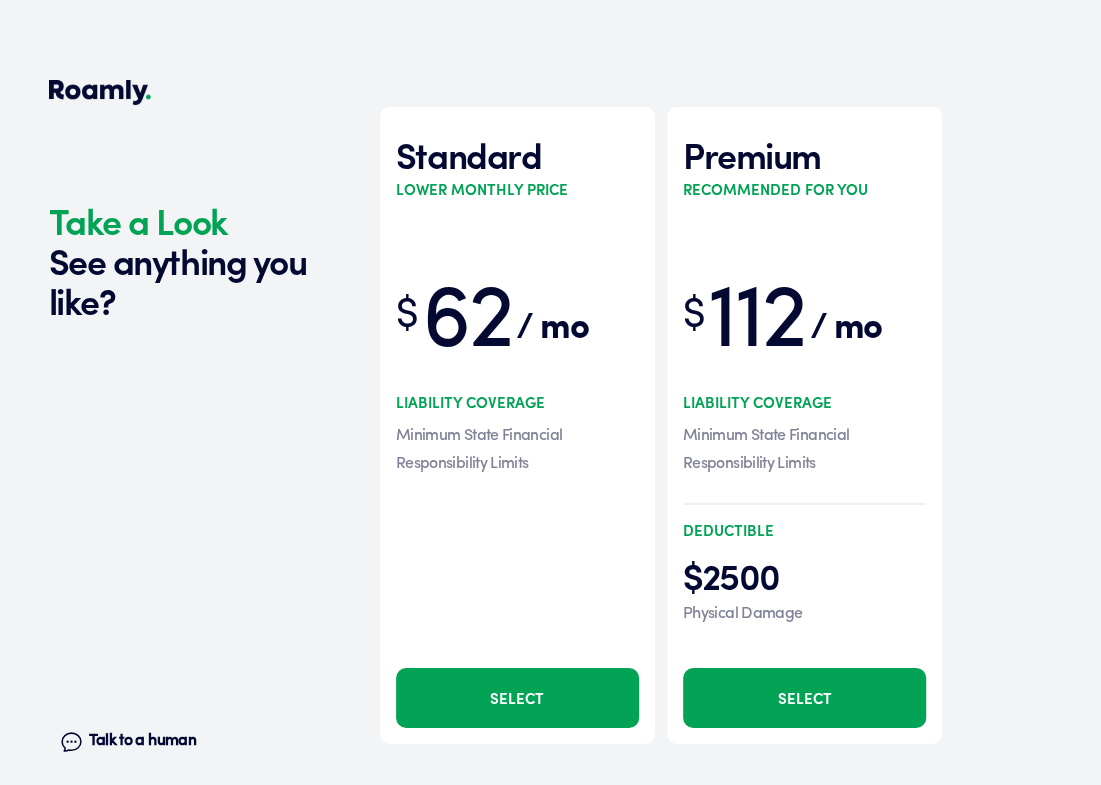 click on "Select" at bounding box center [804, 698] 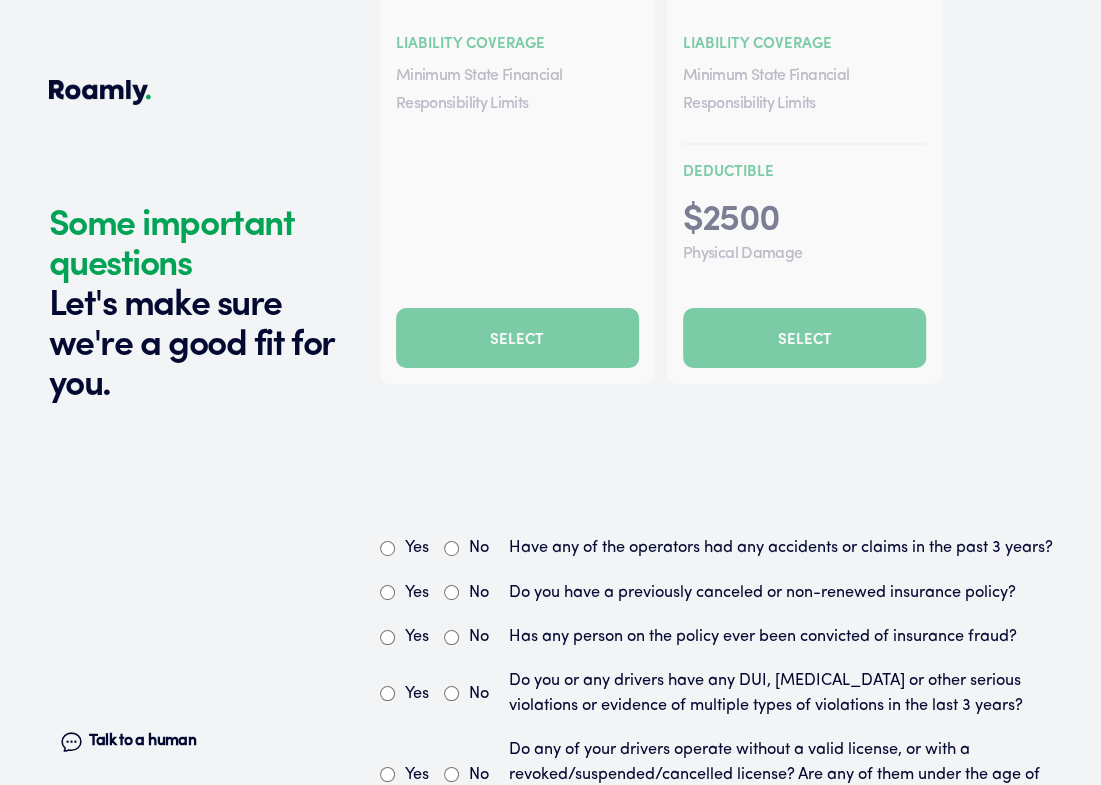 scroll, scrollTop: 3843, scrollLeft: 0, axis: vertical 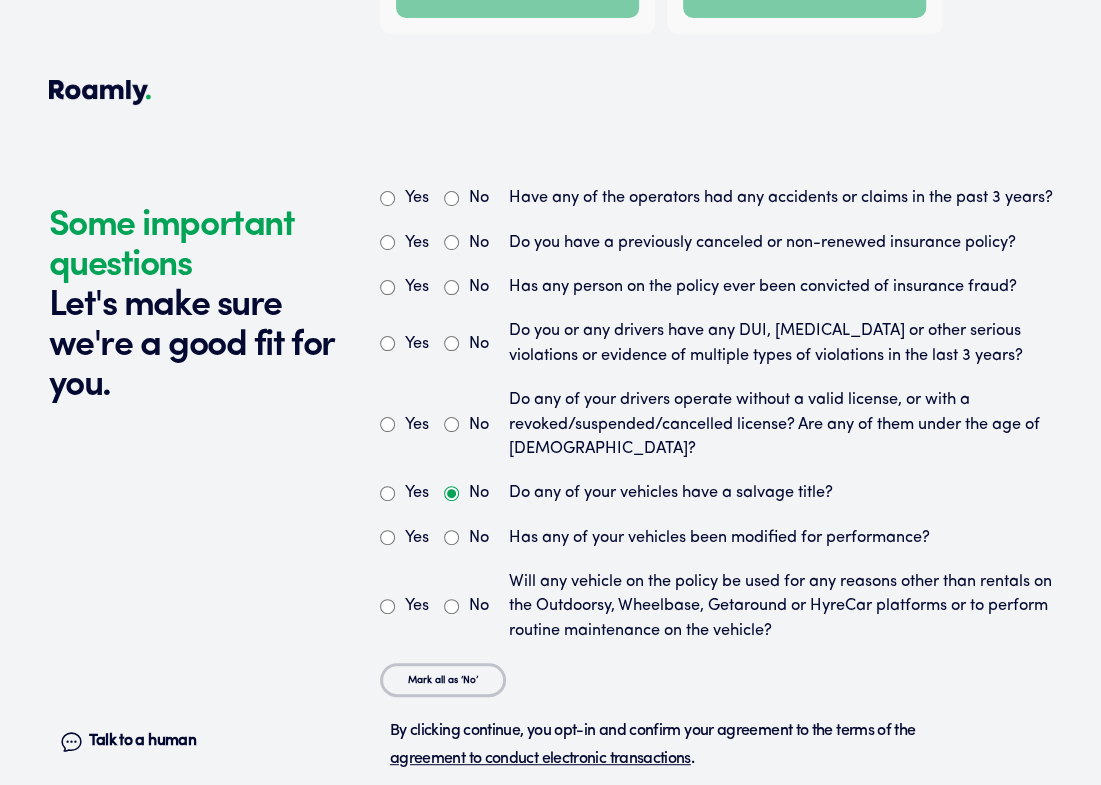 click on "No" at bounding box center (466, 606) 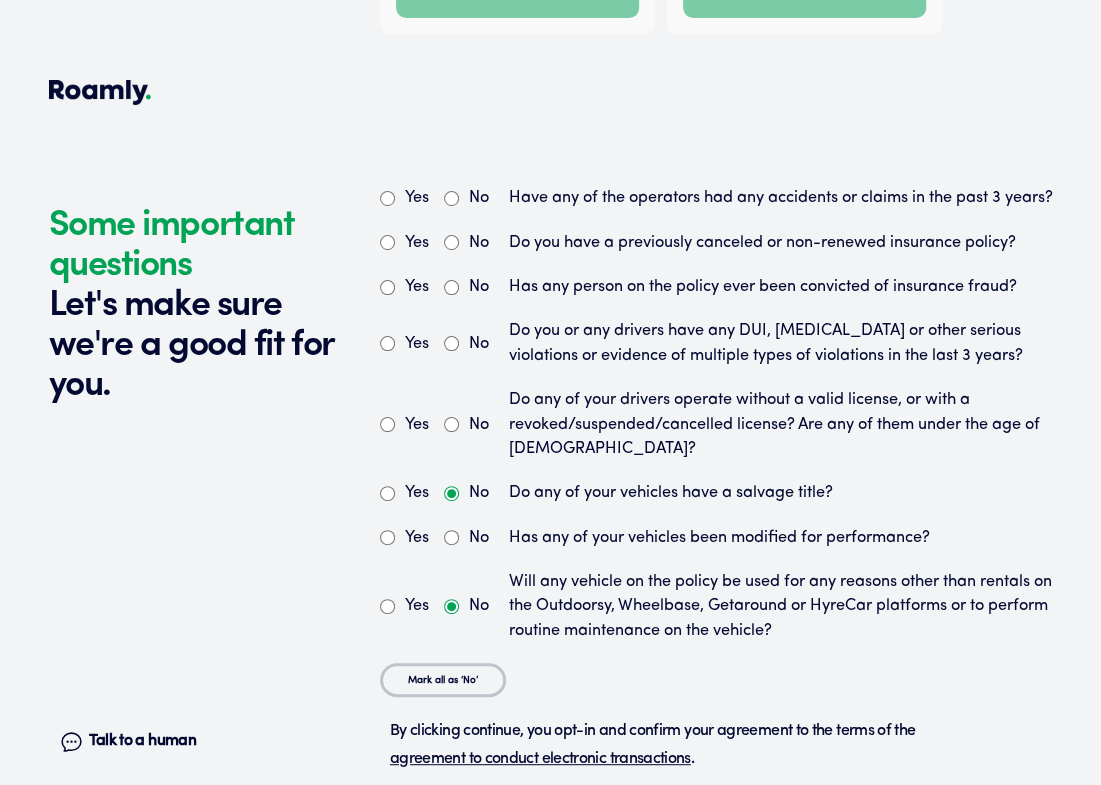radio on "true" 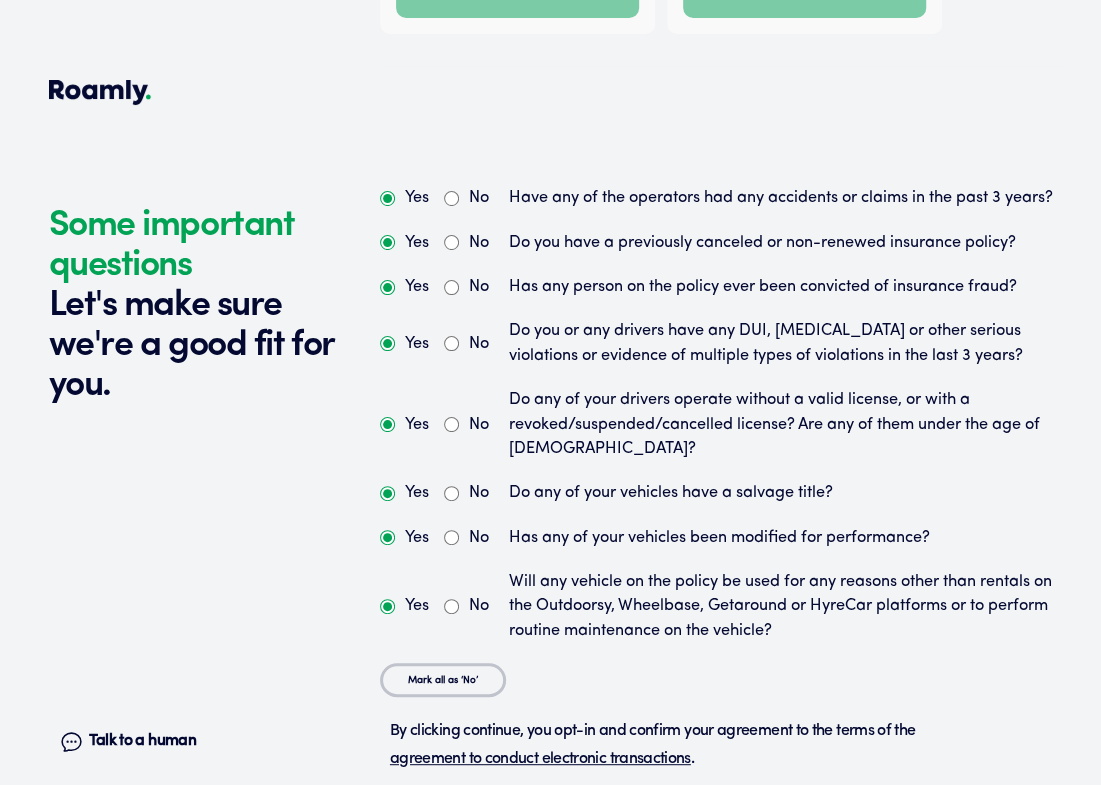 click on "No" at bounding box center [451, 537] 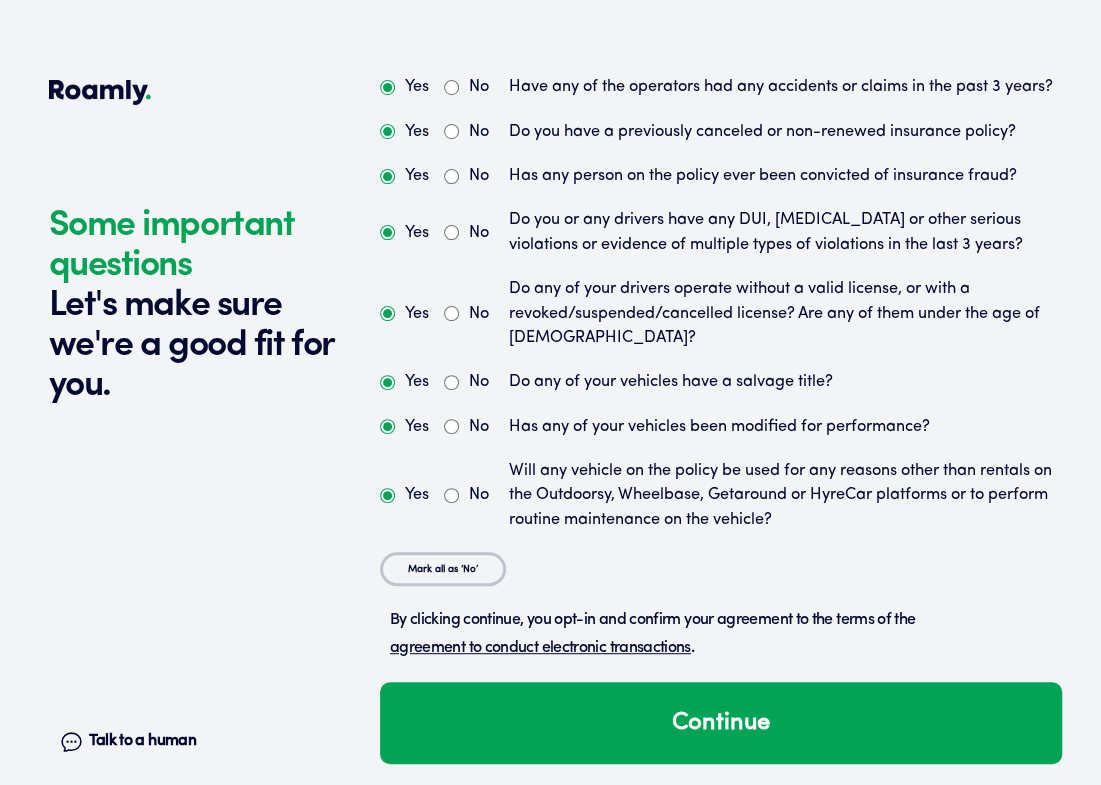 scroll, scrollTop: 3961, scrollLeft: 0, axis: vertical 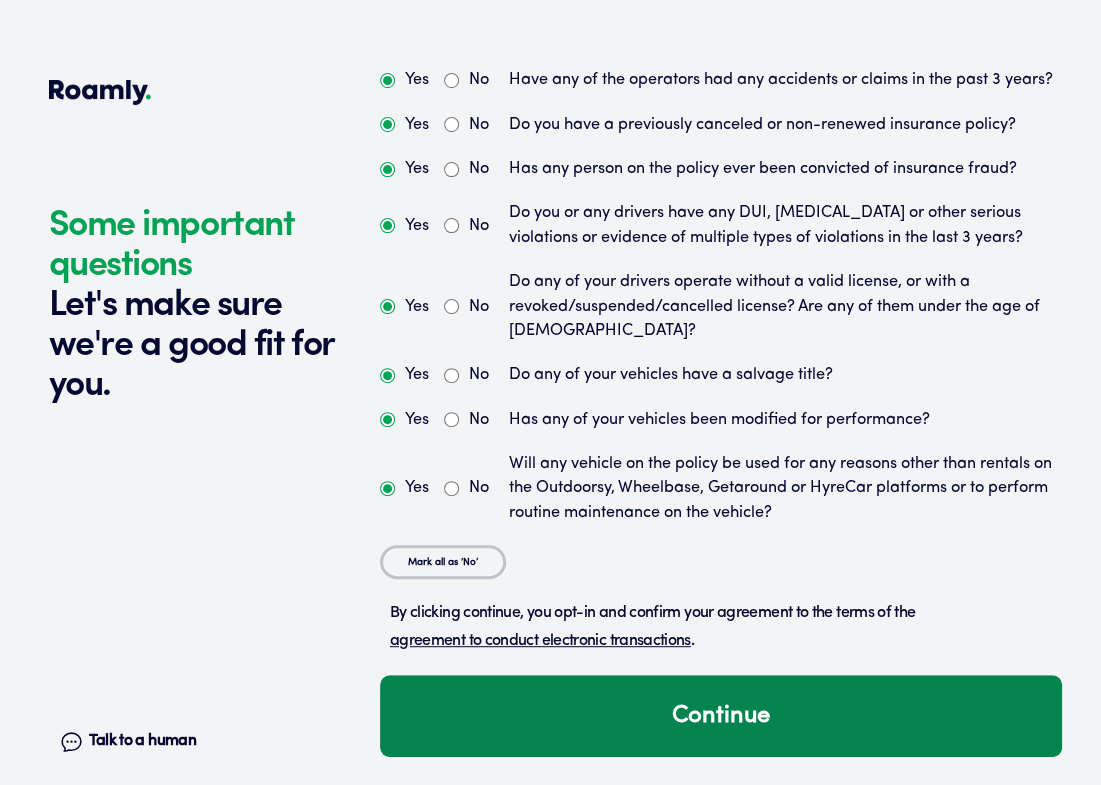 click on "Continue" at bounding box center [721, 716] 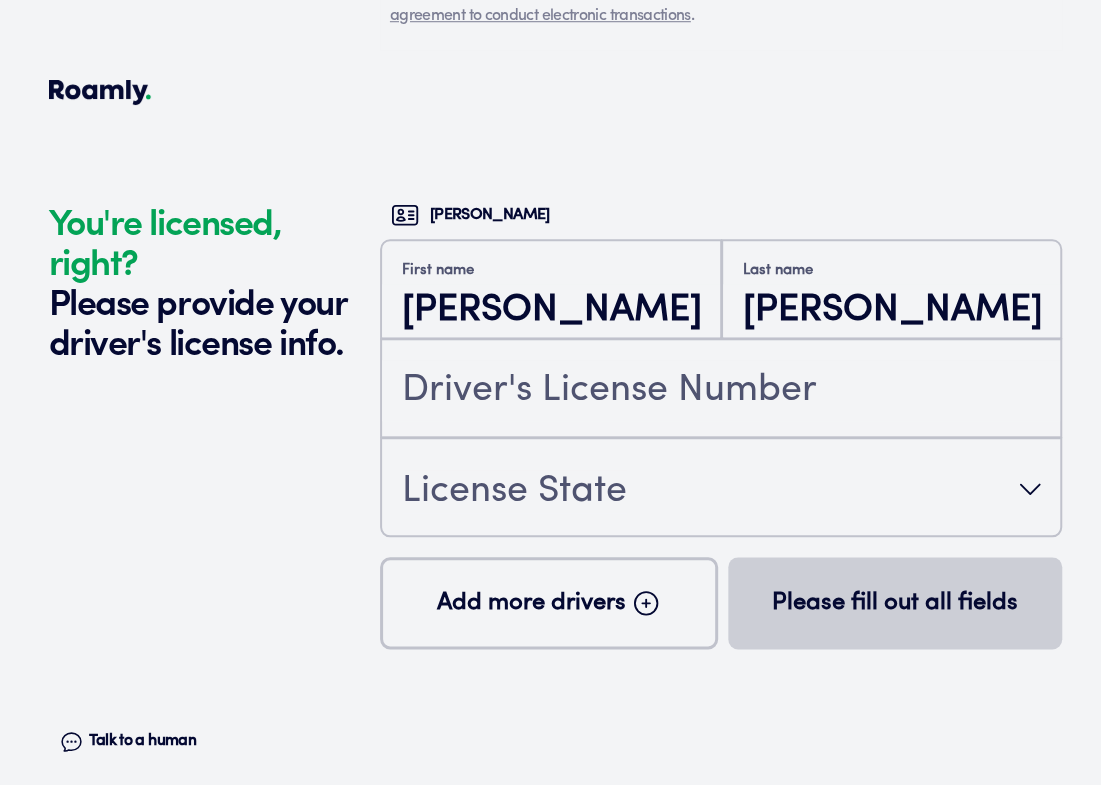 scroll, scrollTop: 4627, scrollLeft: 0, axis: vertical 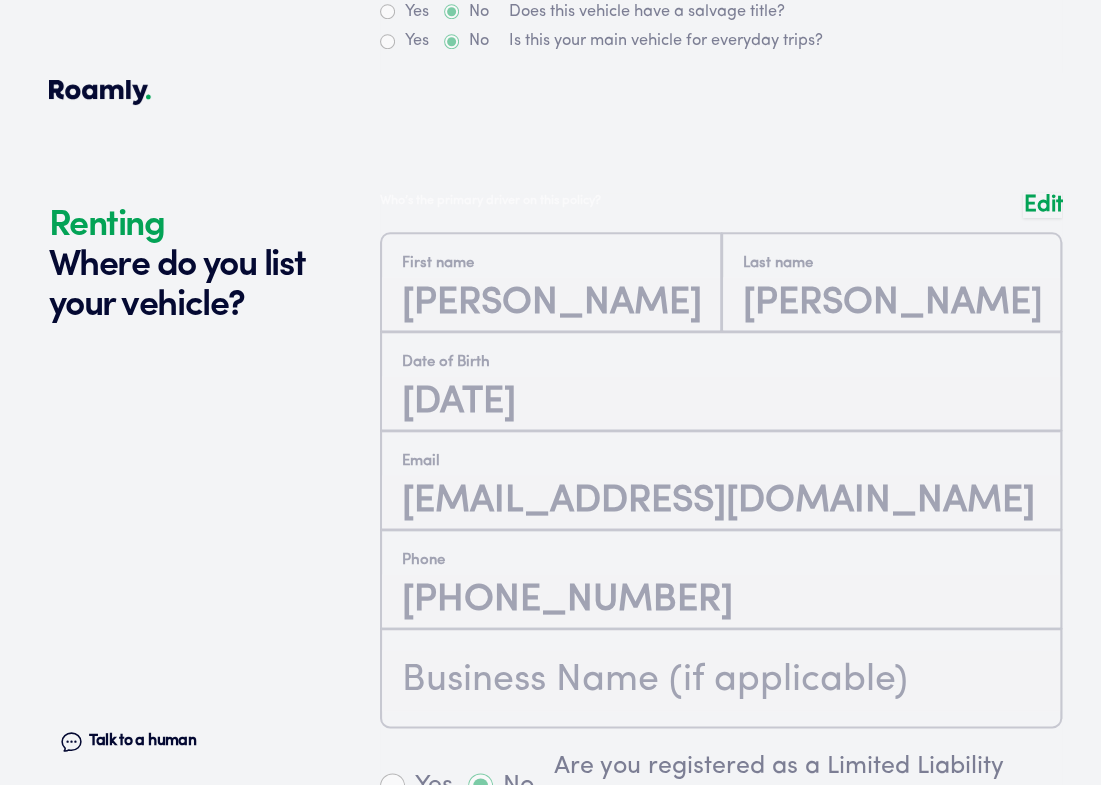 click on "Talk to a human" at bounding box center [142, 741] 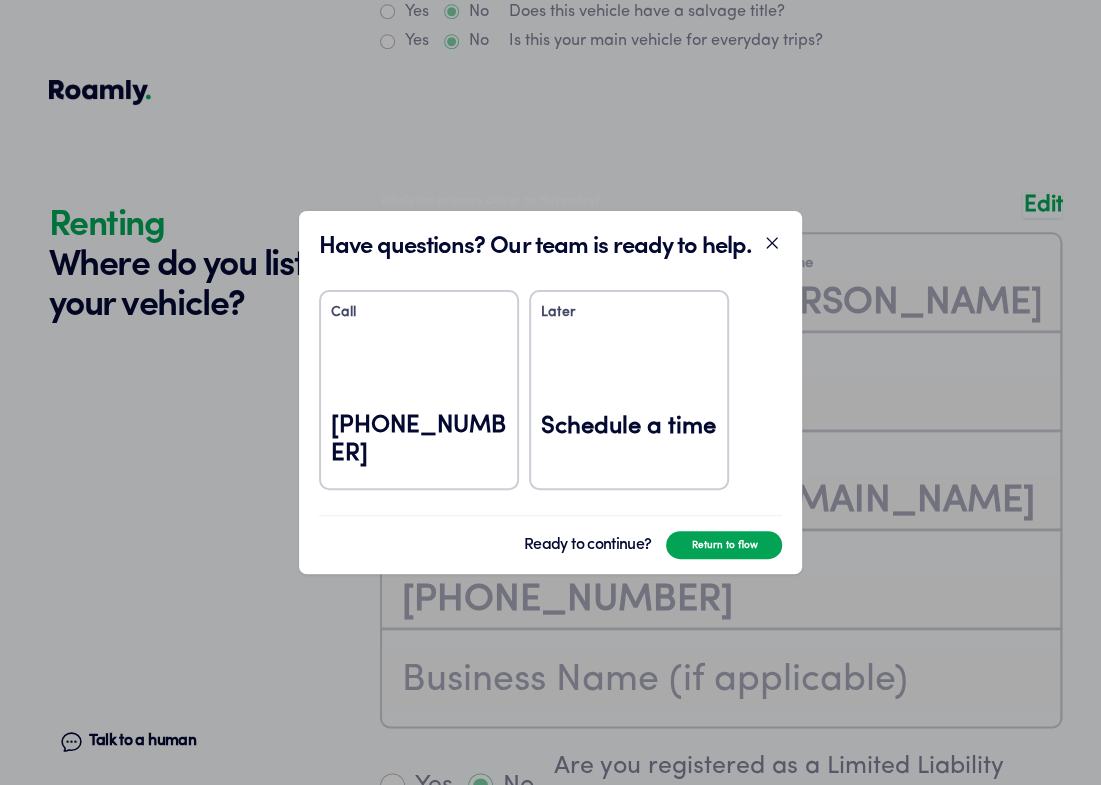 click on "Schedule a time" at bounding box center (629, 440) 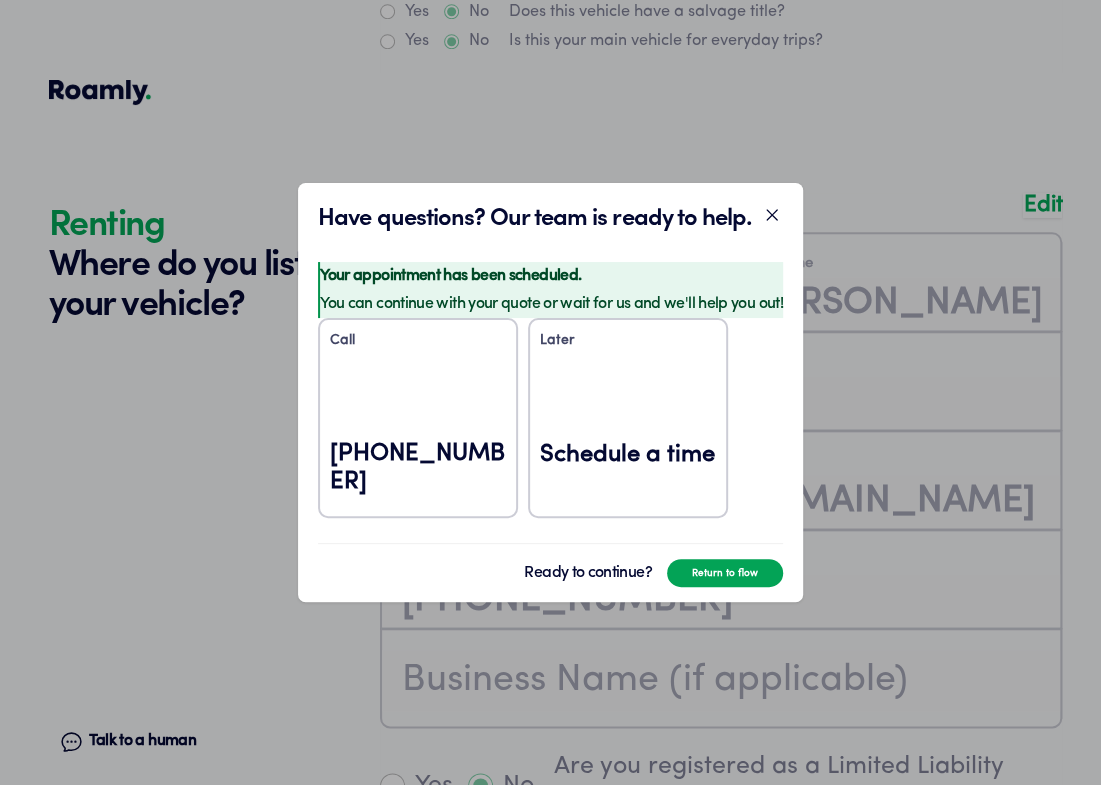 click 